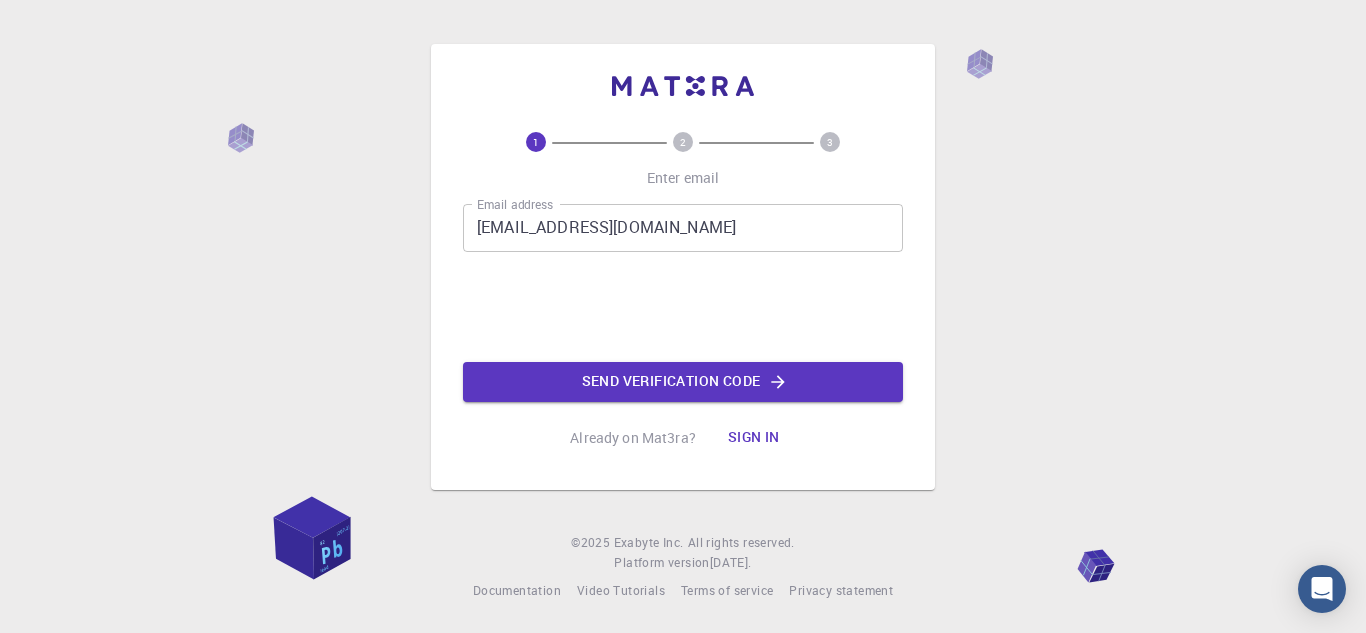 scroll, scrollTop: 0, scrollLeft: 0, axis: both 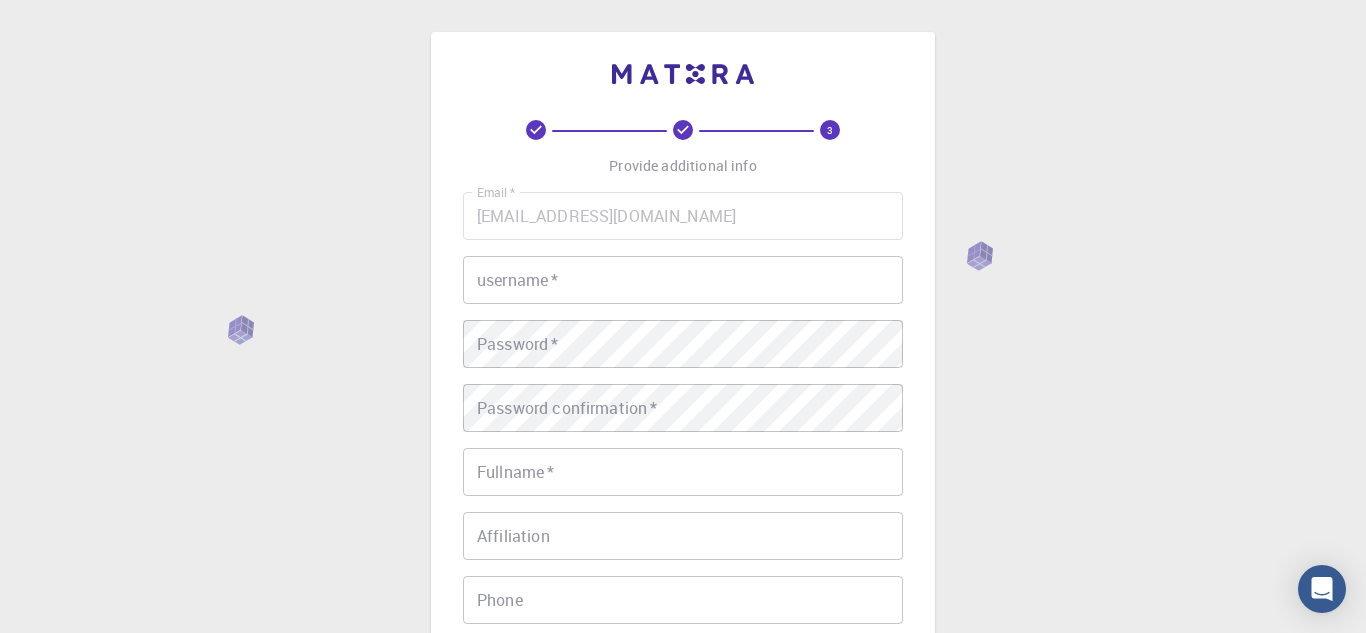 click on "username   *" at bounding box center [683, 280] 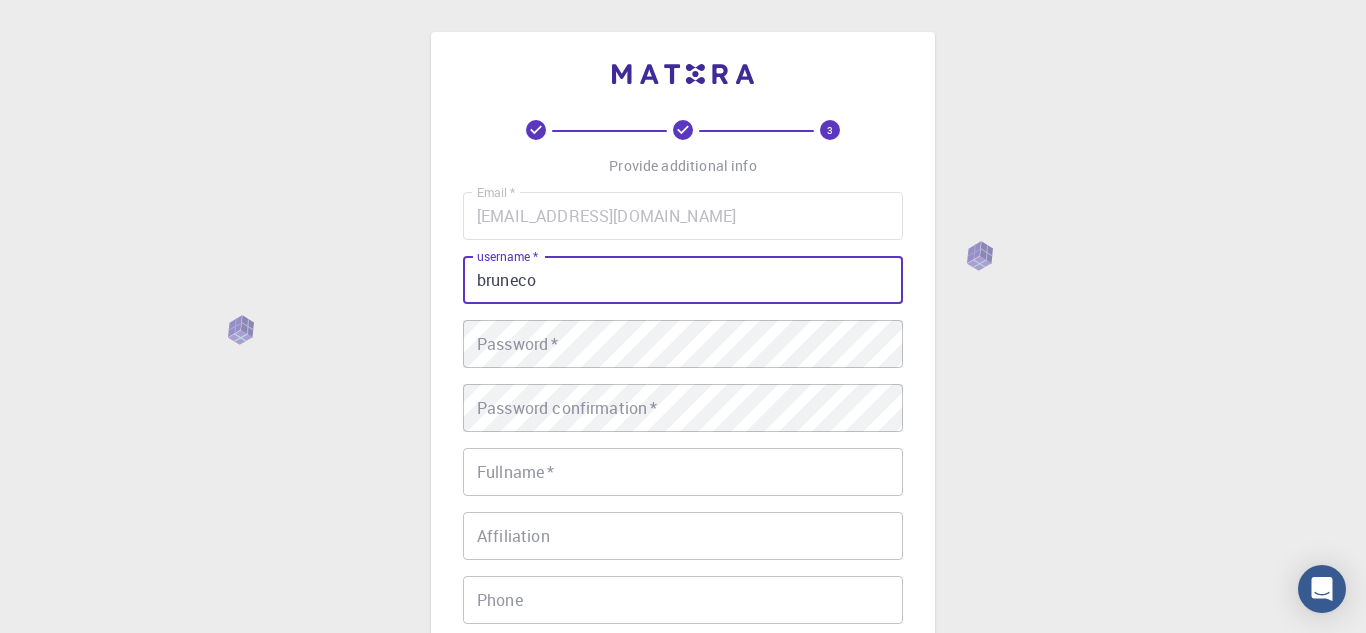 type on "bruneco" 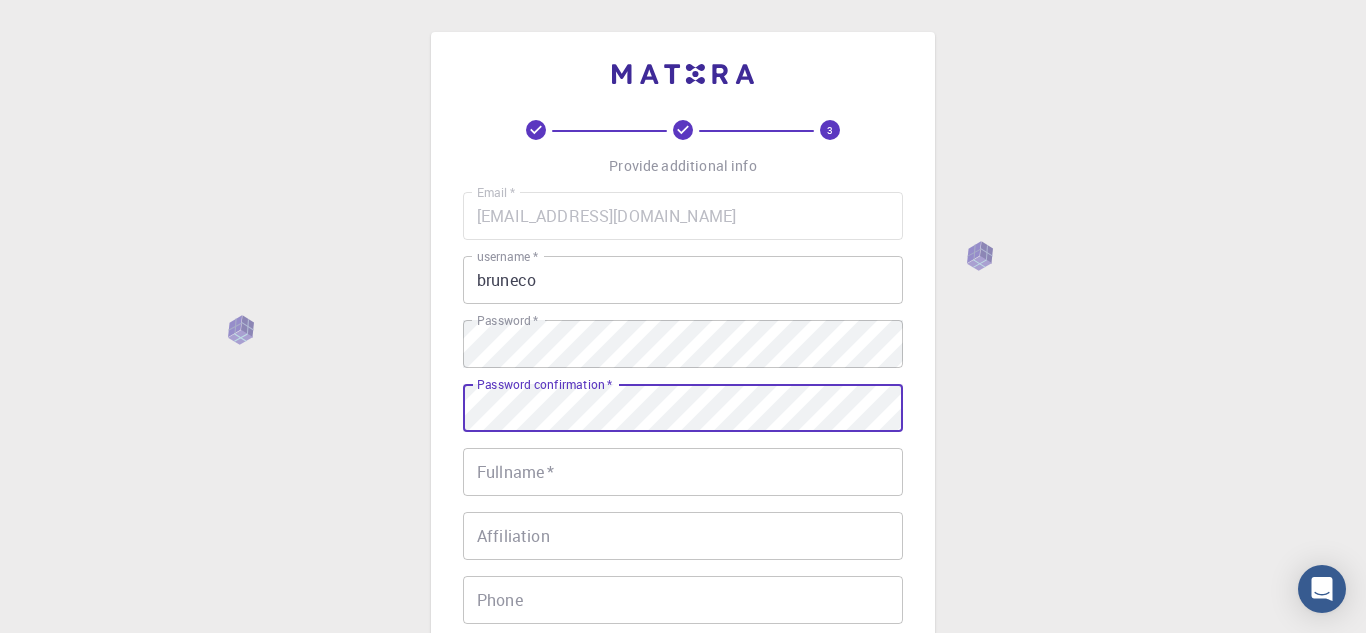 click on "Fullname   *" at bounding box center (683, 472) 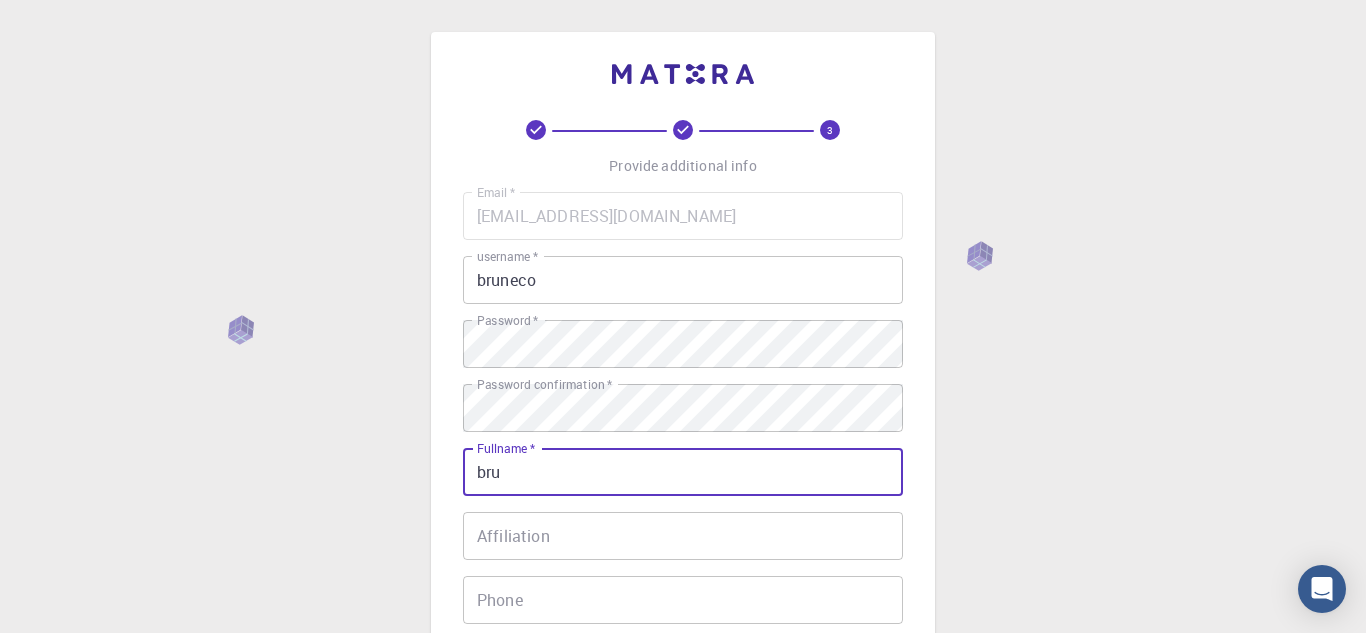 type on "bru" 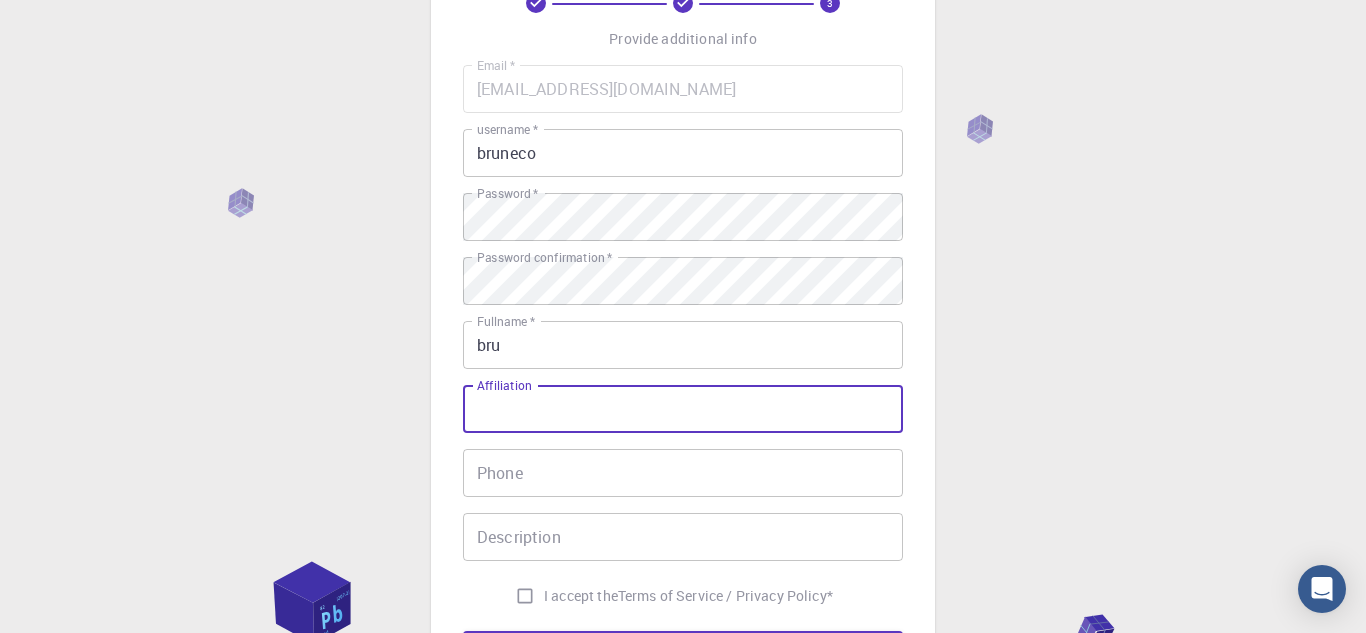 scroll, scrollTop: 142, scrollLeft: 0, axis: vertical 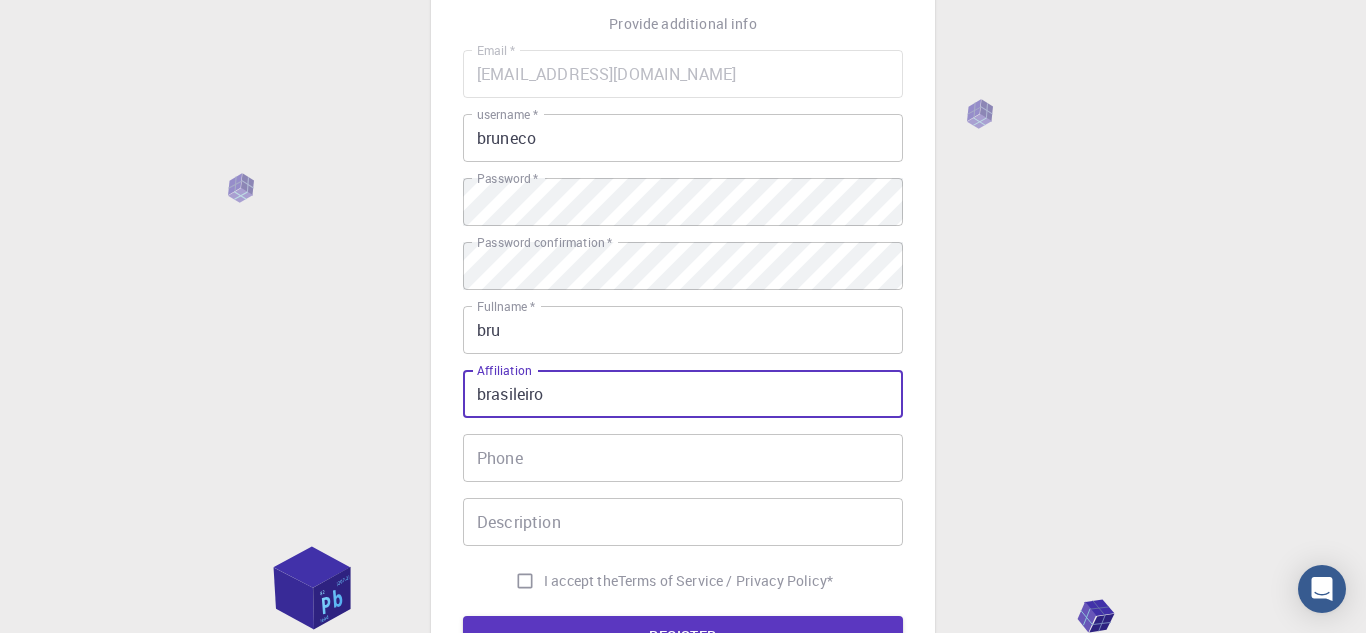 type on "brasileiro" 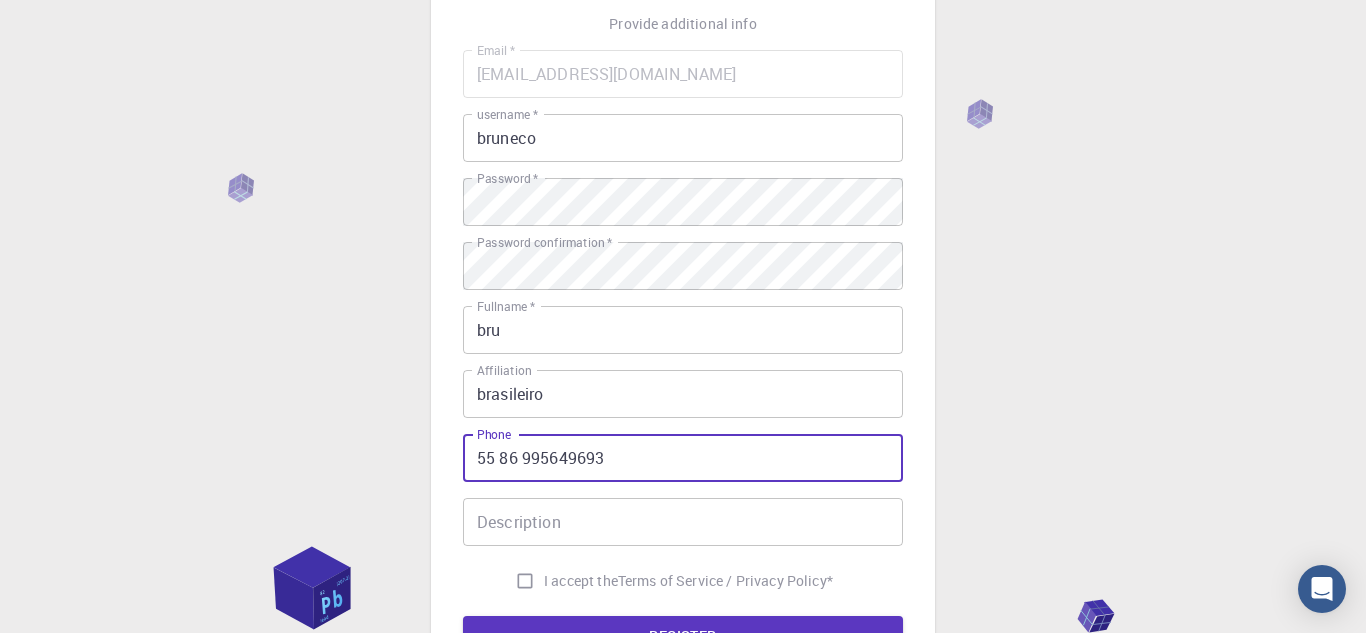 type on "55 86 995649693" 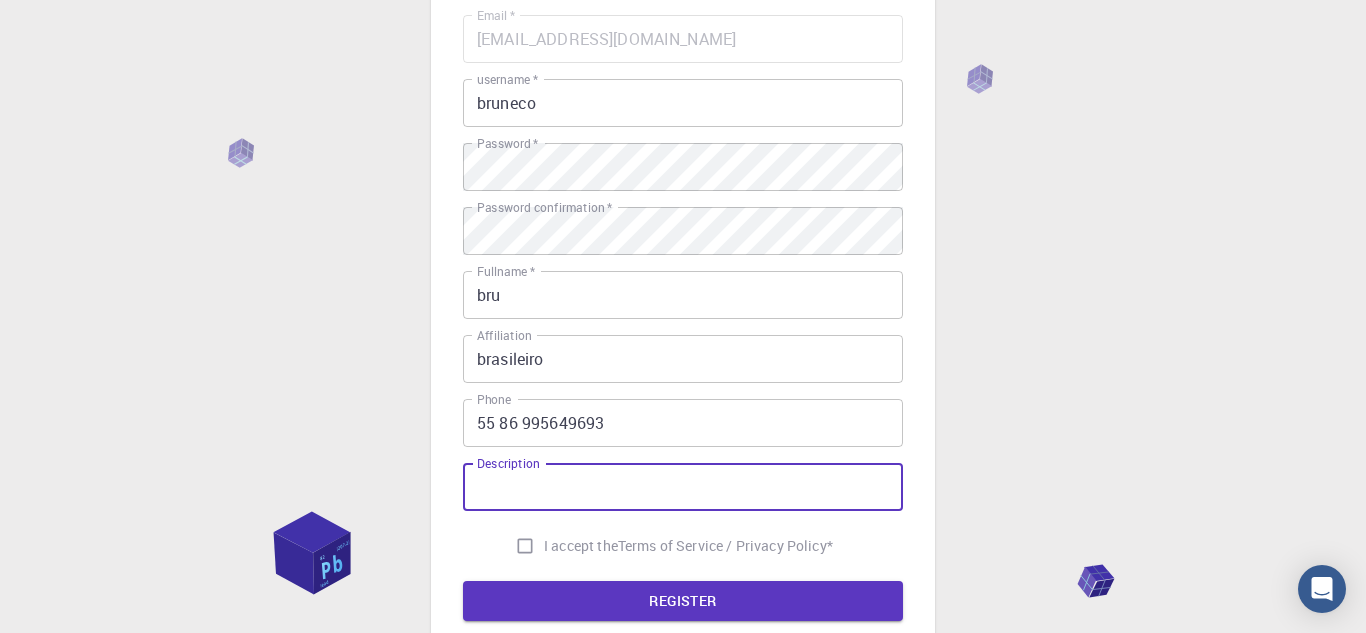 scroll, scrollTop: 182, scrollLeft: 0, axis: vertical 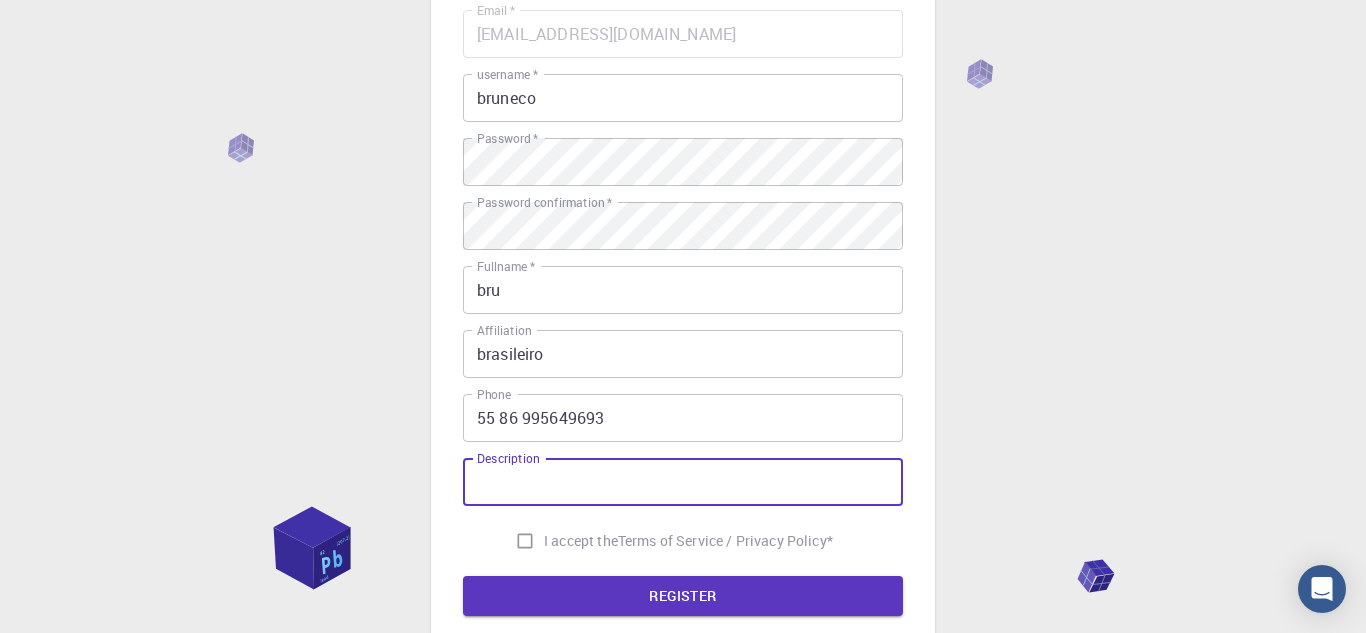 click on "I accept the  Terms of Service / Privacy Policy  *" at bounding box center (525, 541) 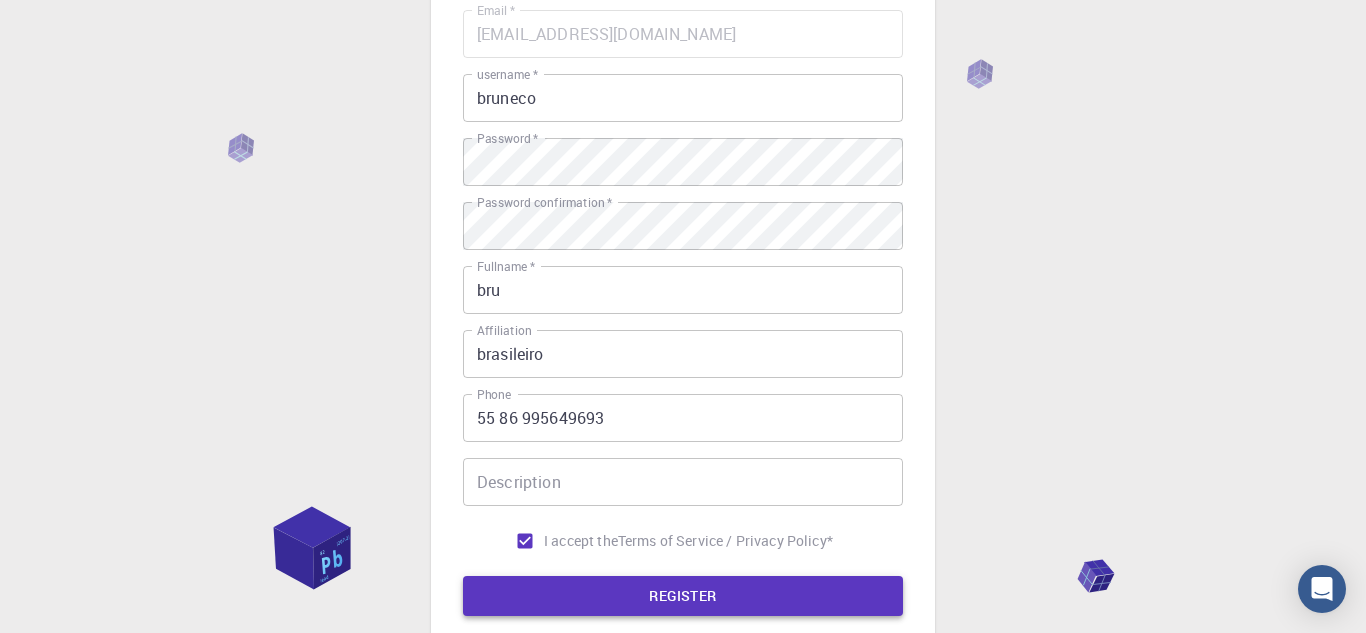 click on "REGISTER" at bounding box center [683, 596] 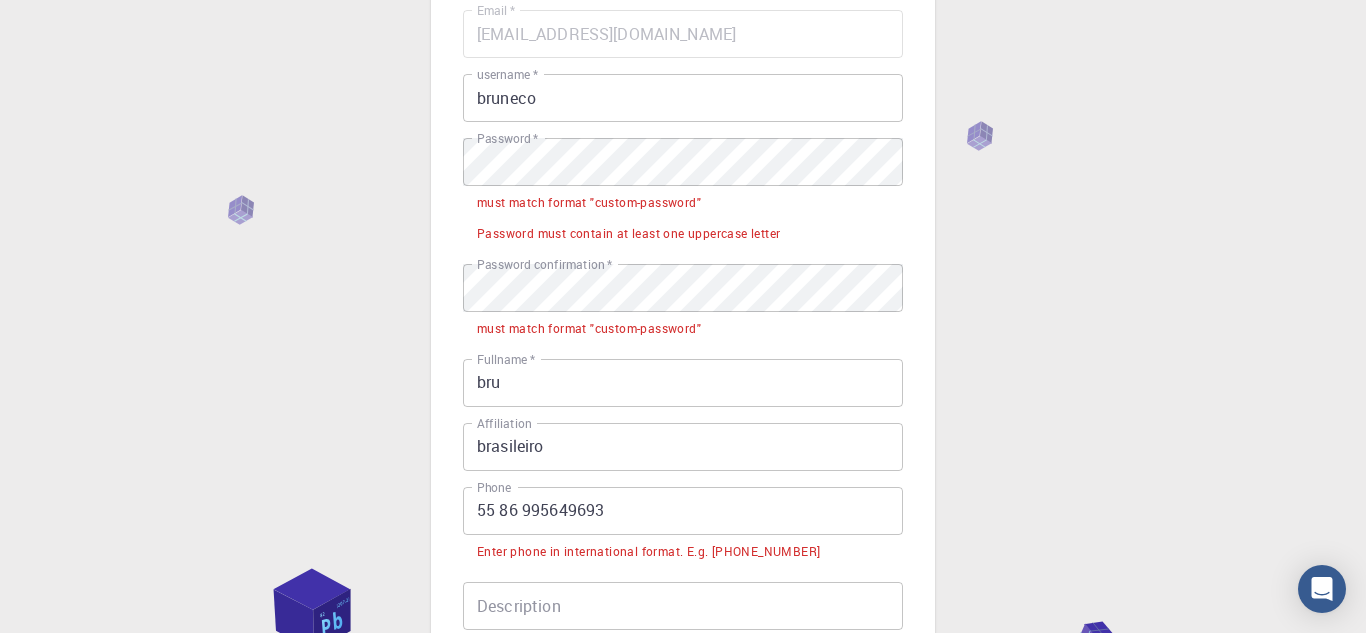click on "Description Description" at bounding box center (683, 606) 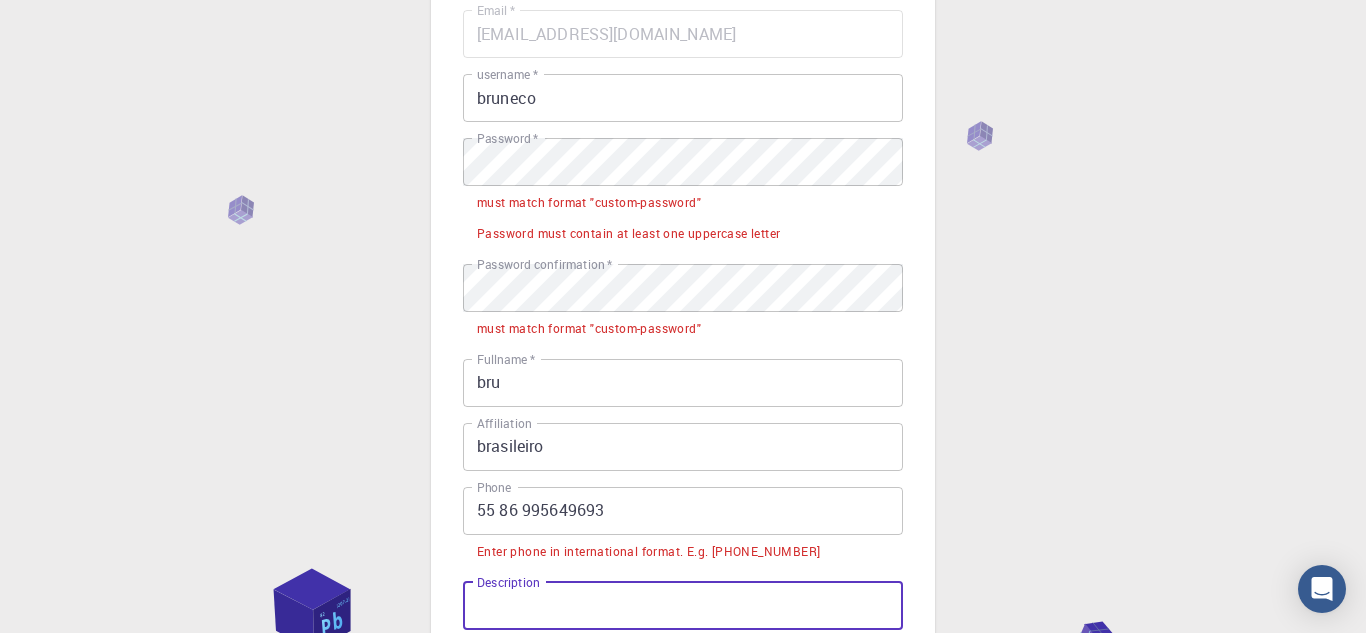 click on "55 86 995649693" at bounding box center [683, 511] 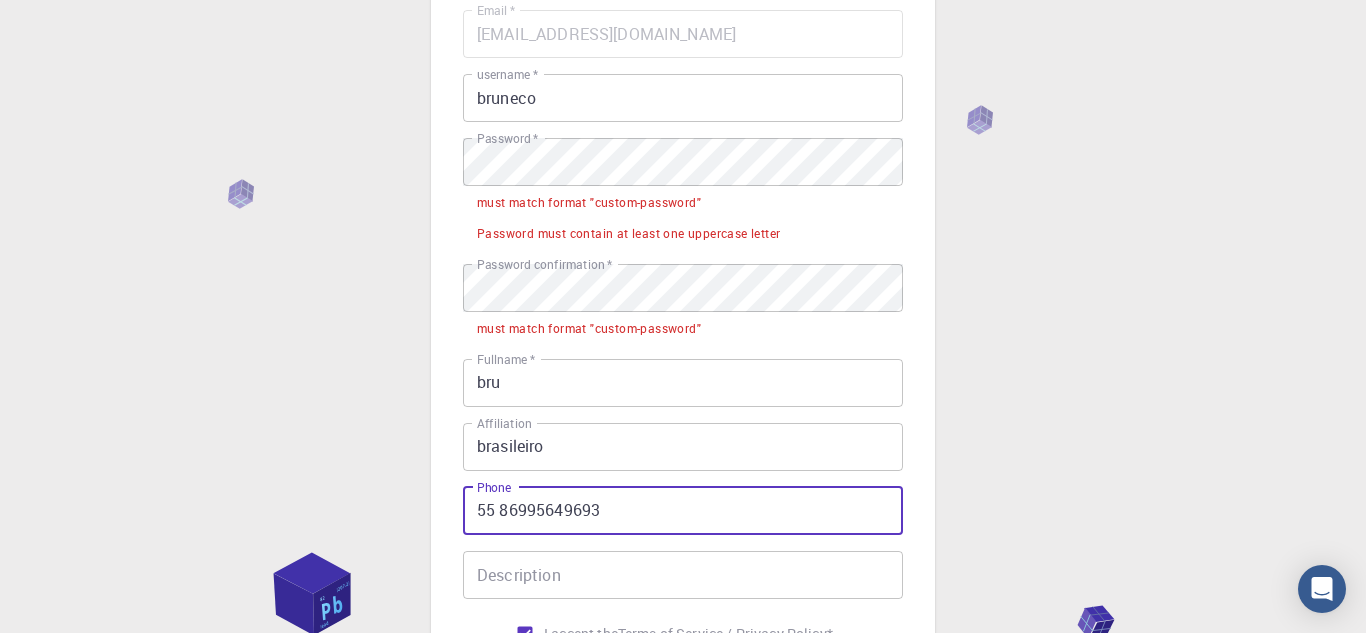 click on "55 86995649693" at bounding box center (683, 511) 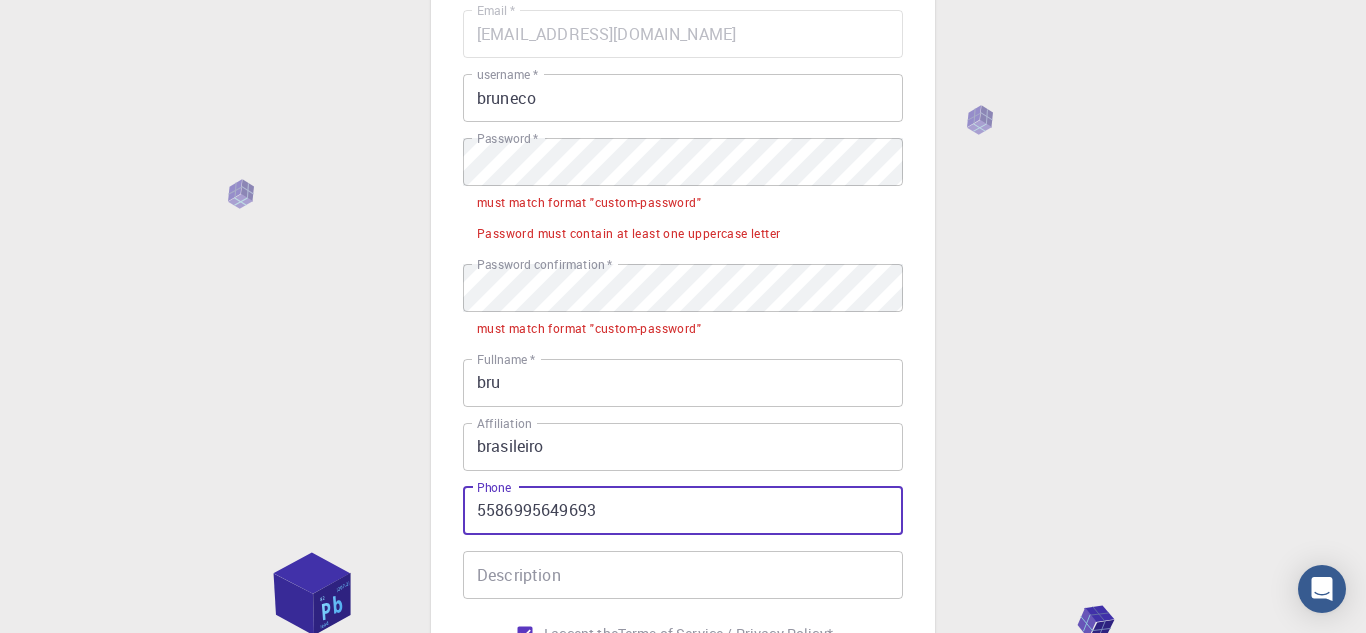 type on "5586995649693" 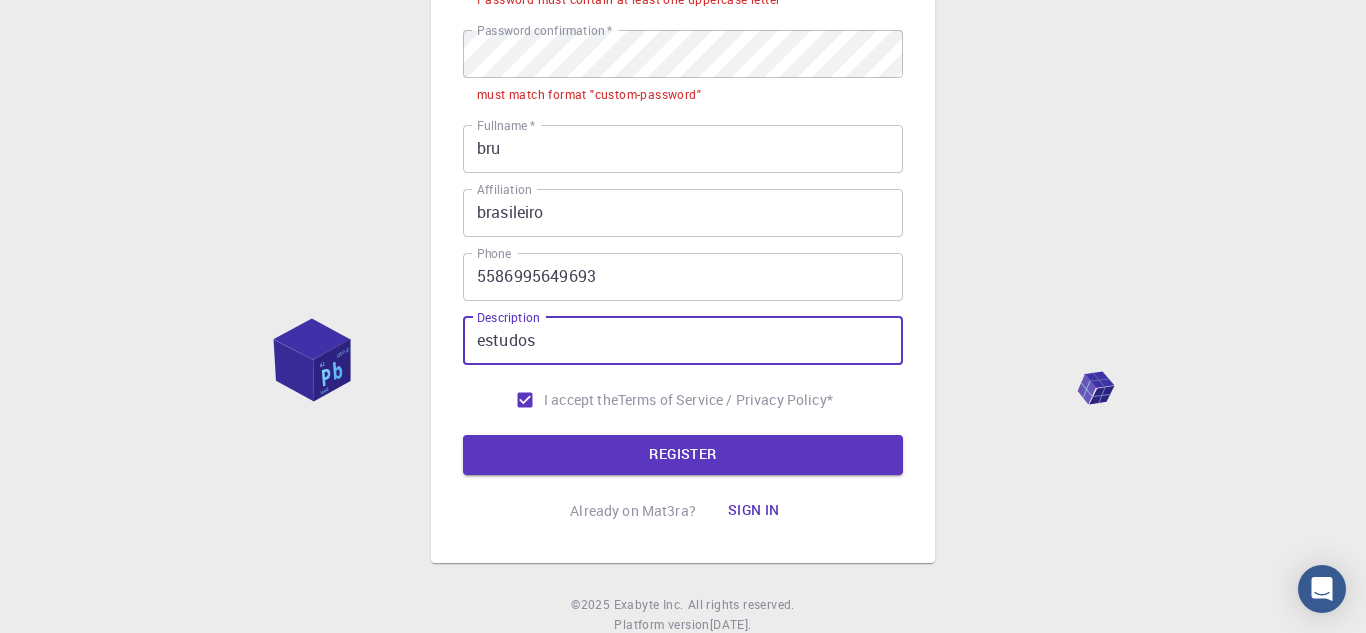 scroll, scrollTop: 447, scrollLeft: 0, axis: vertical 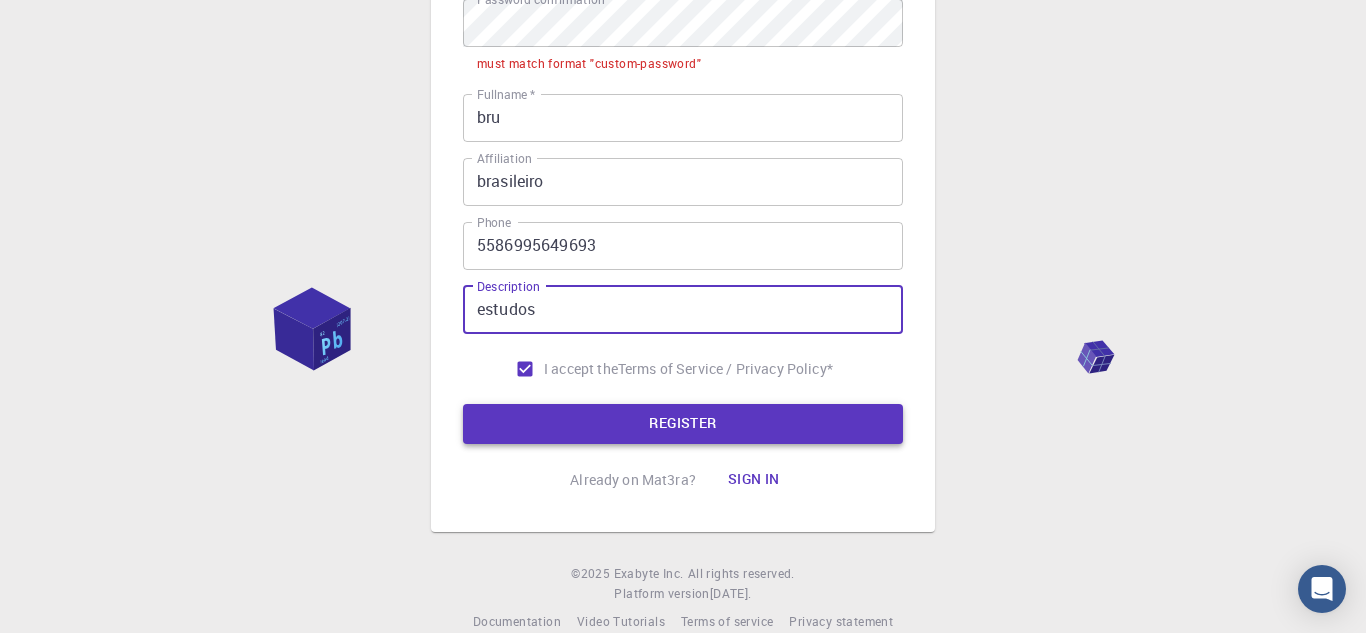 type on "estudos" 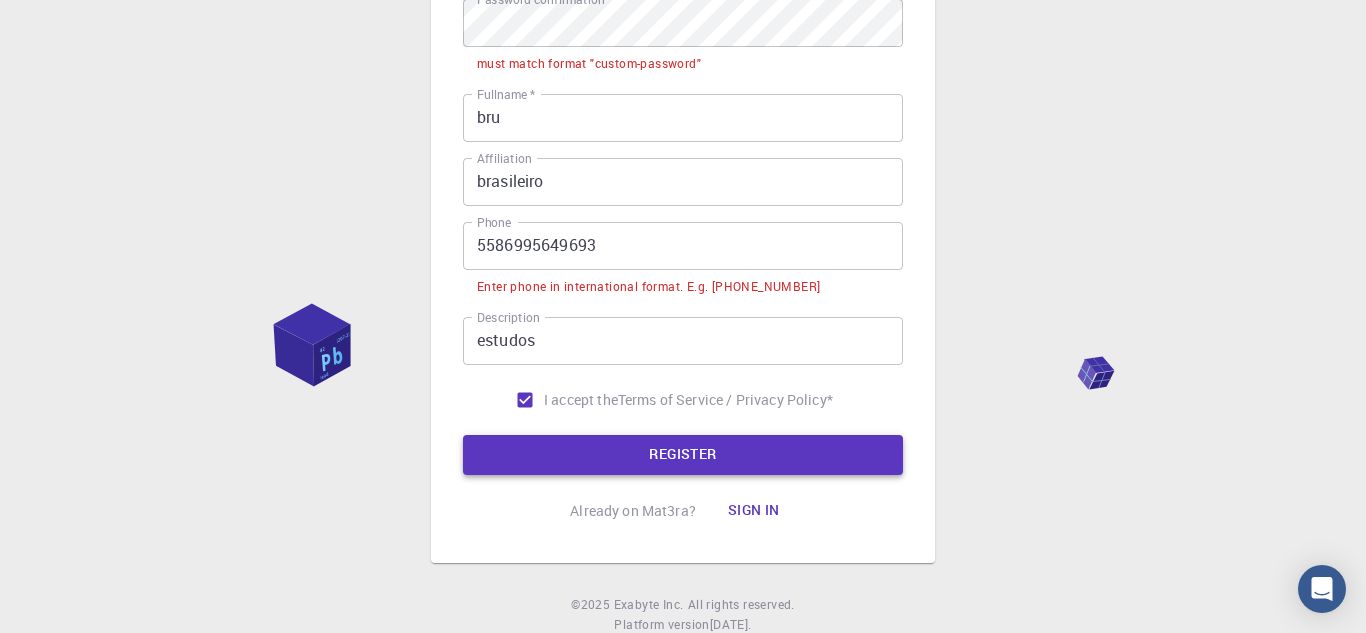 click on "REGISTER" at bounding box center (683, 455) 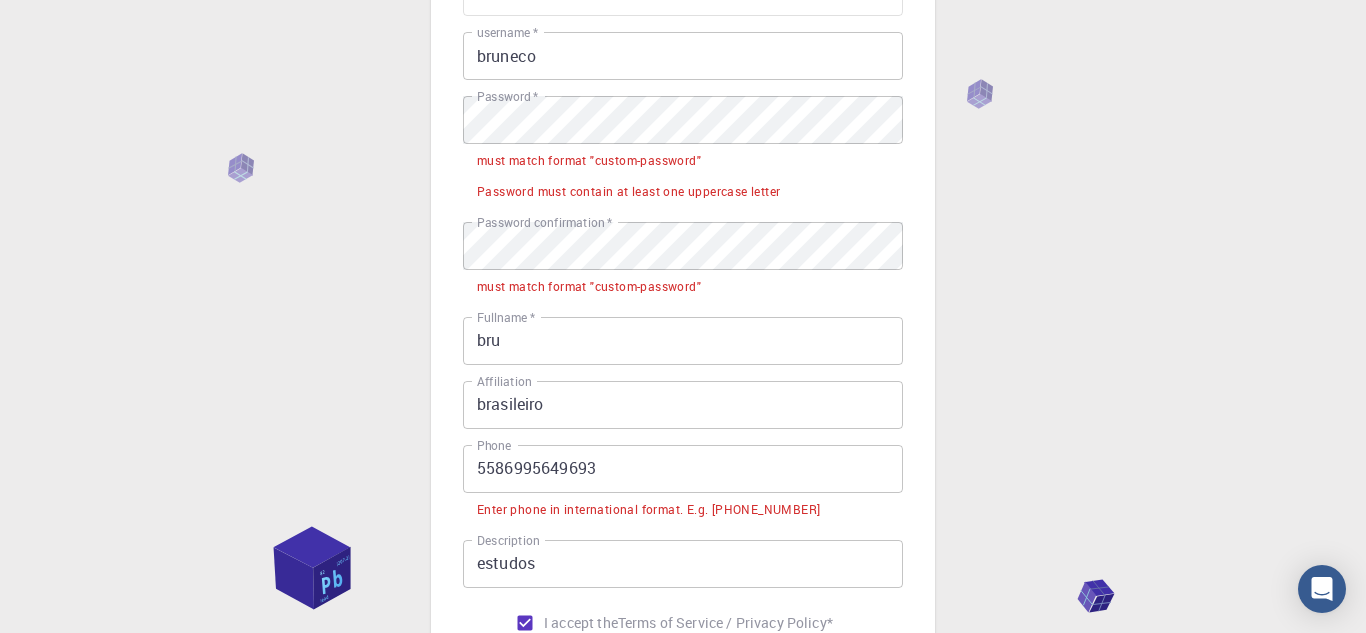 scroll, scrollTop: 220, scrollLeft: 0, axis: vertical 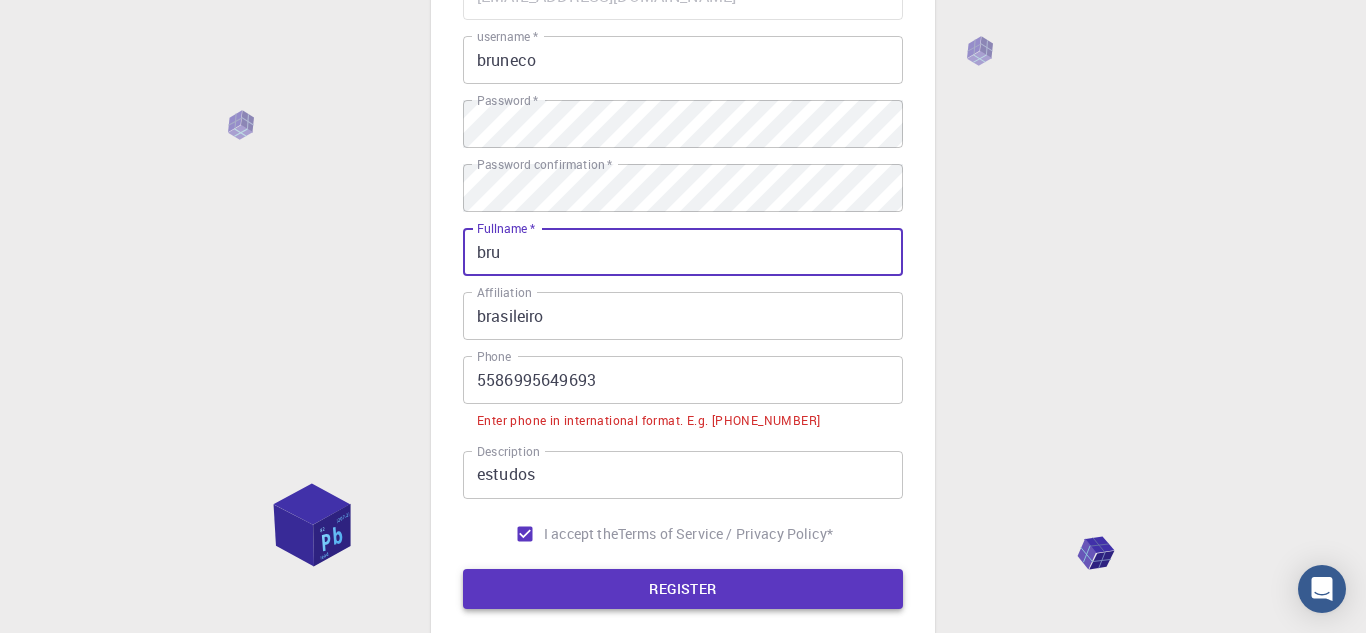 click on "REGISTER" at bounding box center [683, 589] 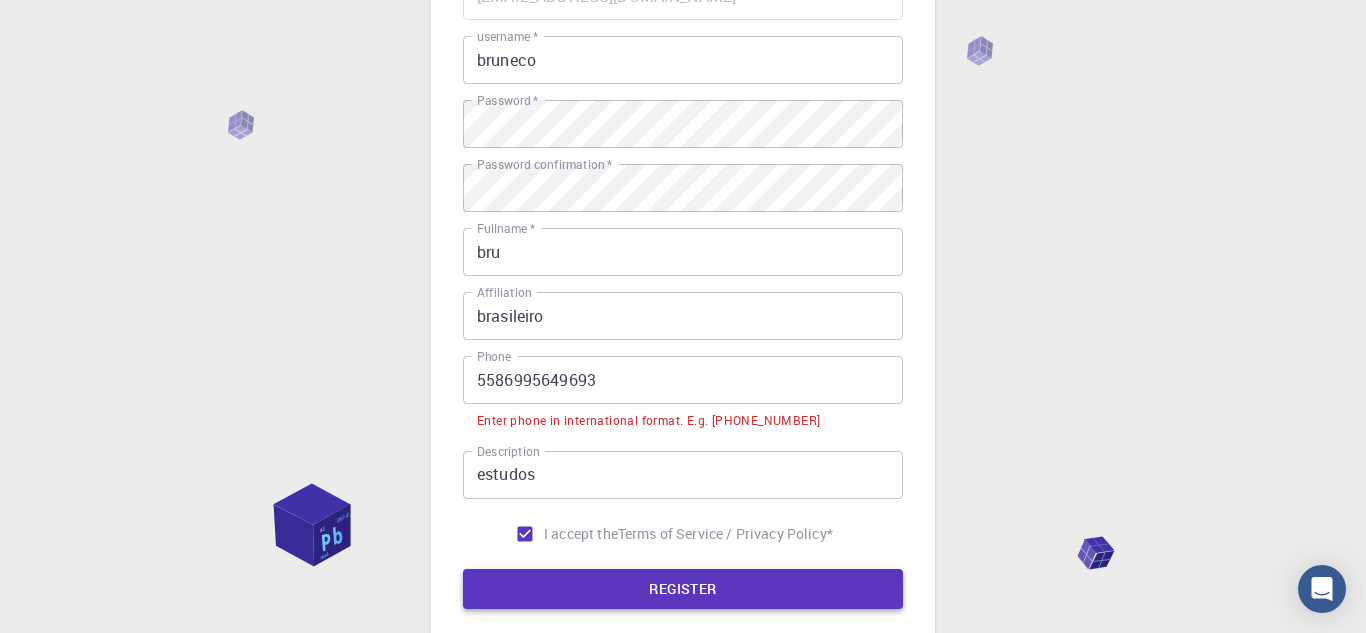 click on "REGISTER" at bounding box center (683, 589) 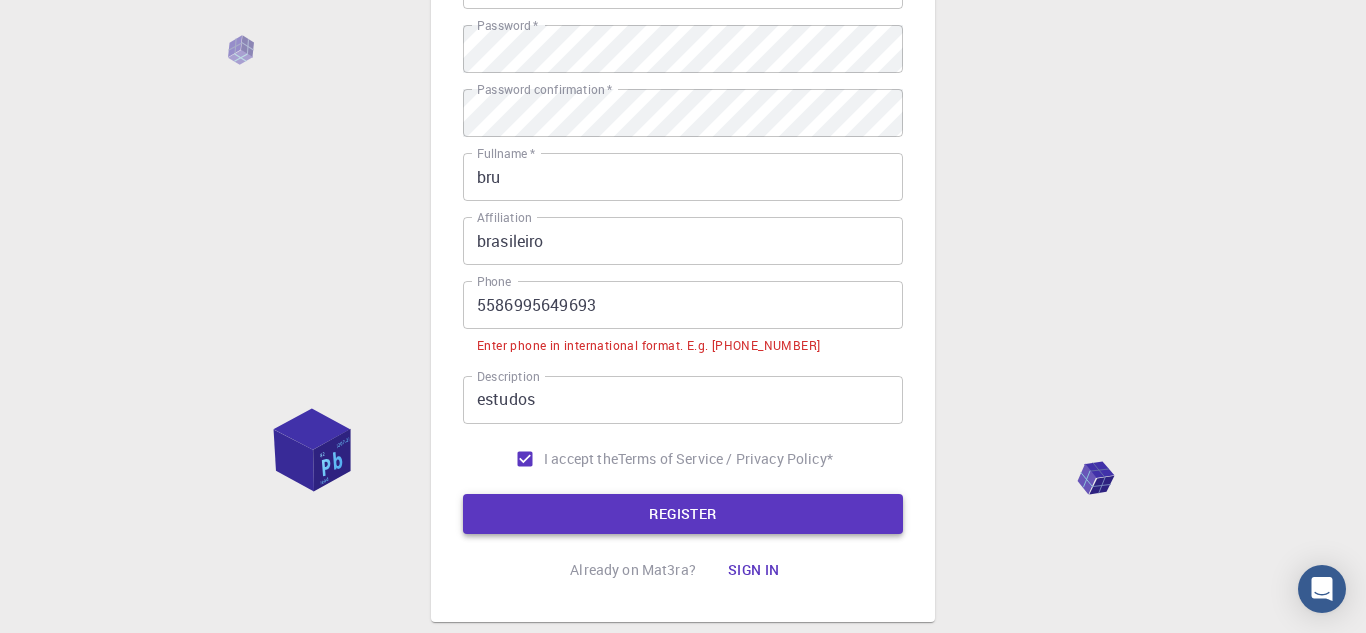 scroll, scrollTop: 297, scrollLeft: 0, axis: vertical 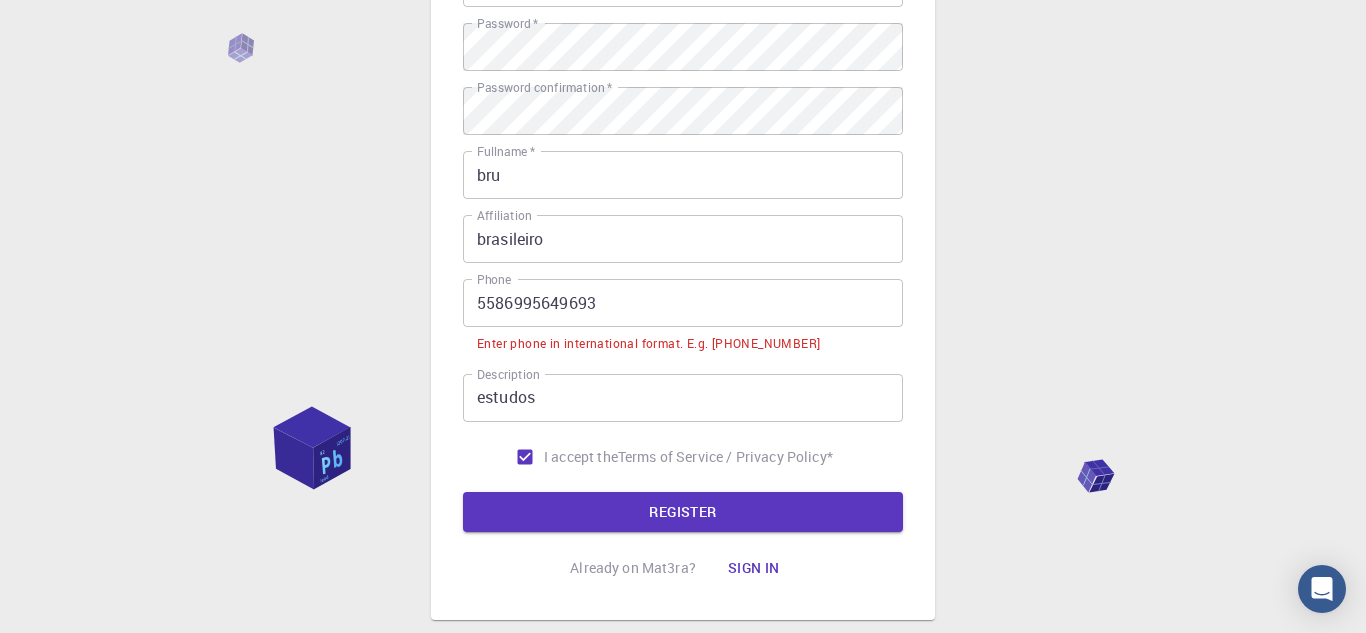 click on "5586995649693" at bounding box center (683, 303) 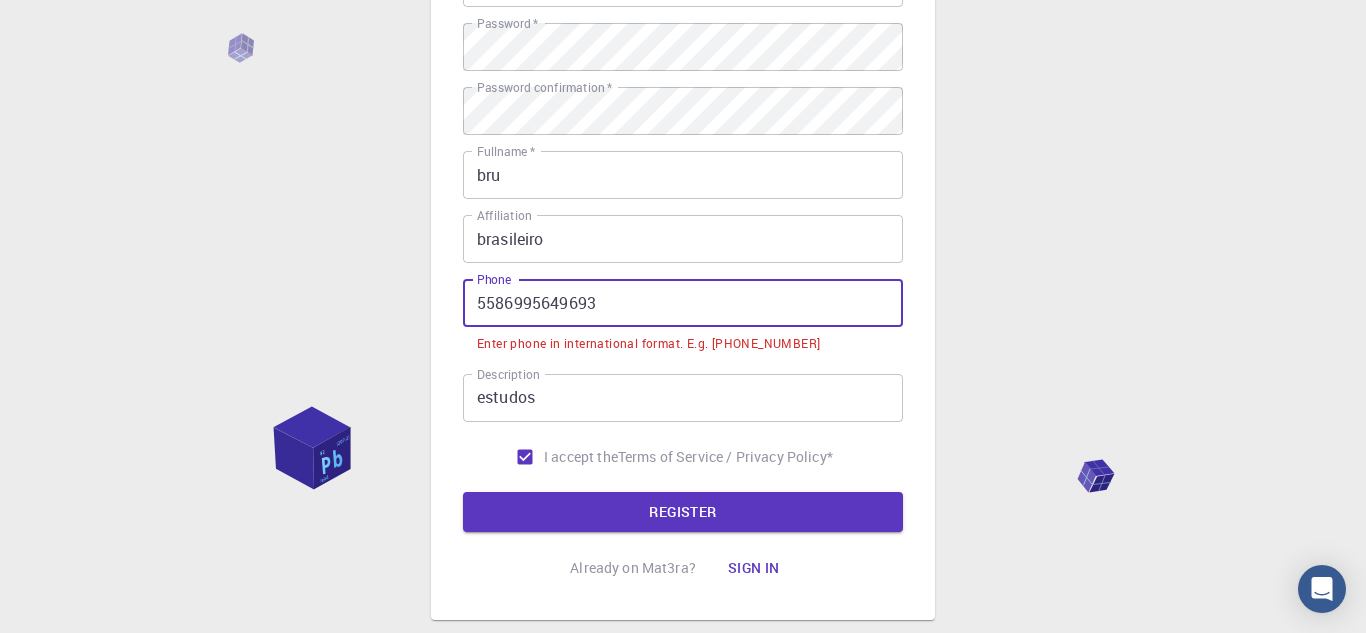 click on "5586995649693" at bounding box center [683, 303] 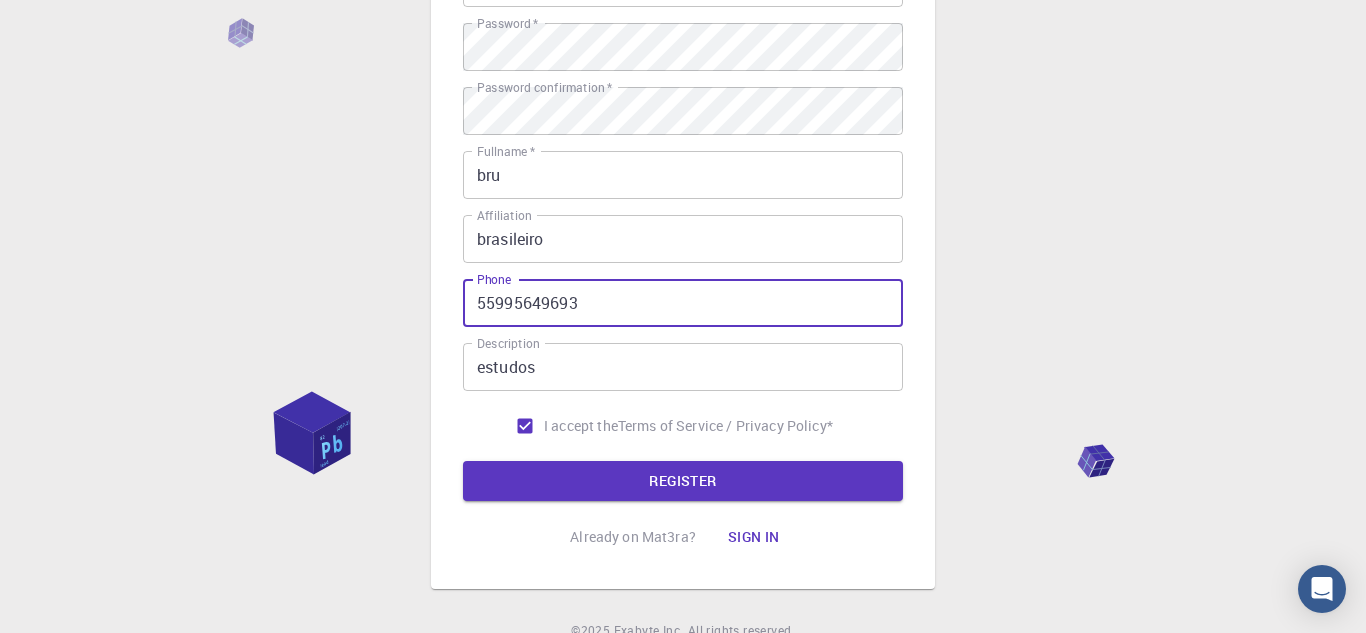 click on "REGISTER" at bounding box center [683, 481] 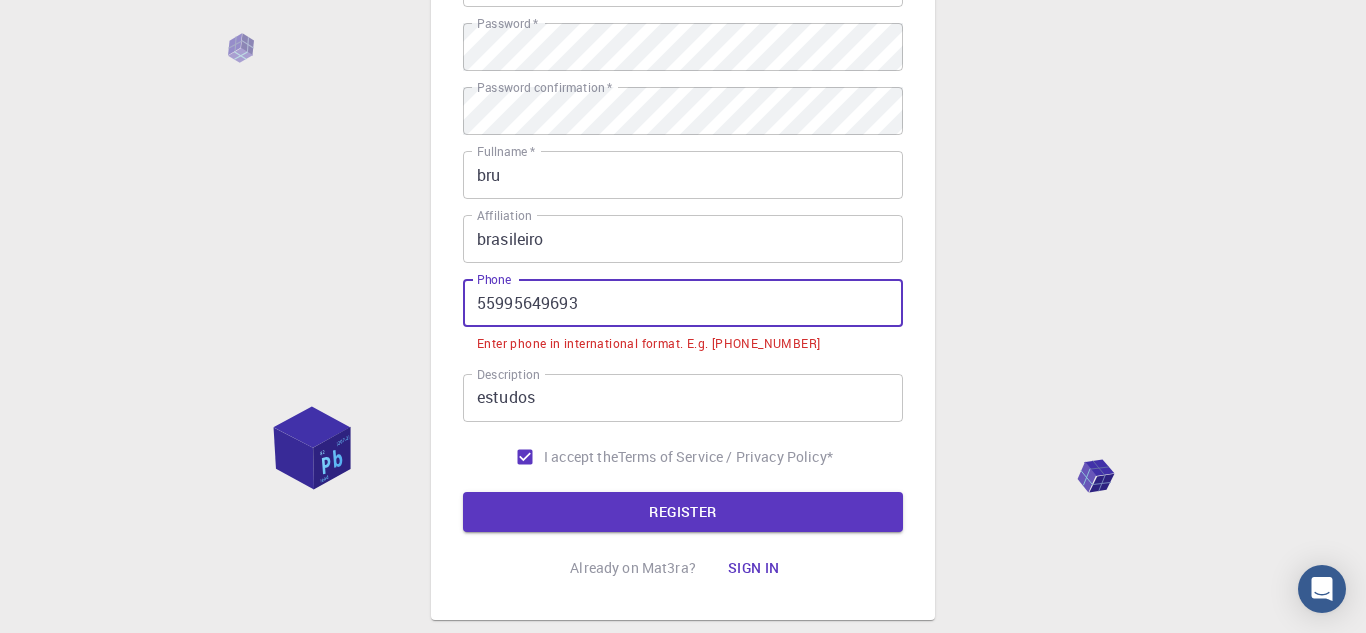 click on "55995649693" at bounding box center (683, 303) 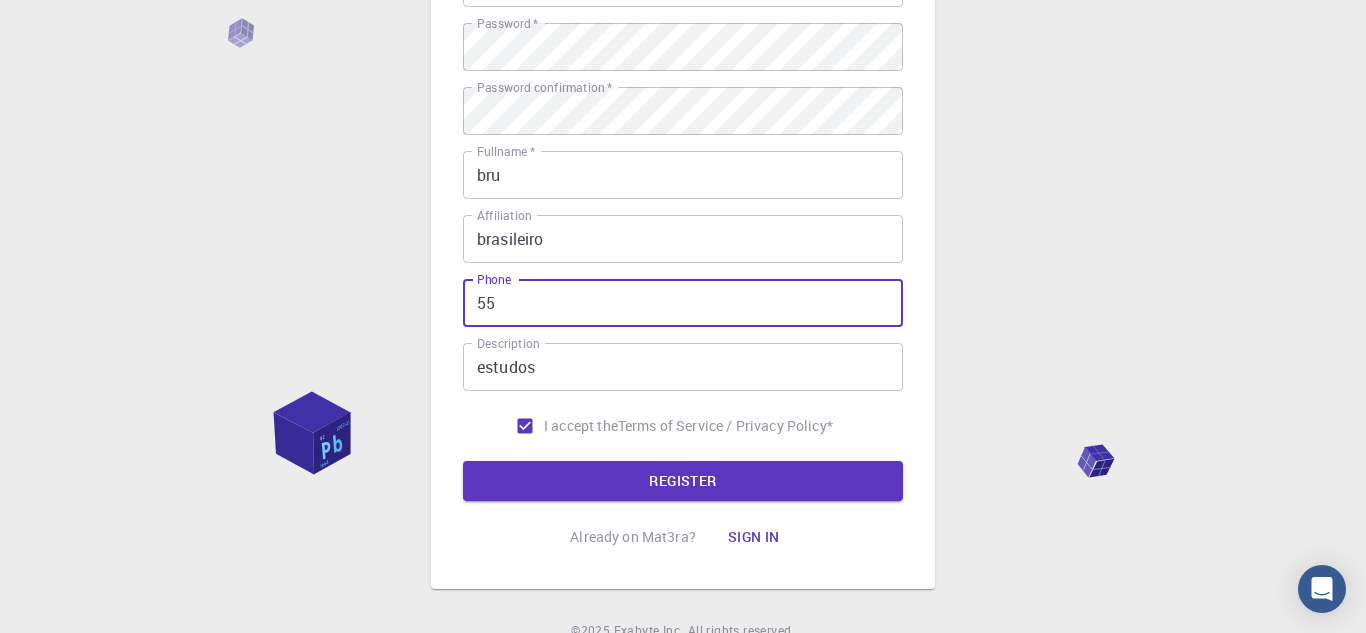 type on "5" 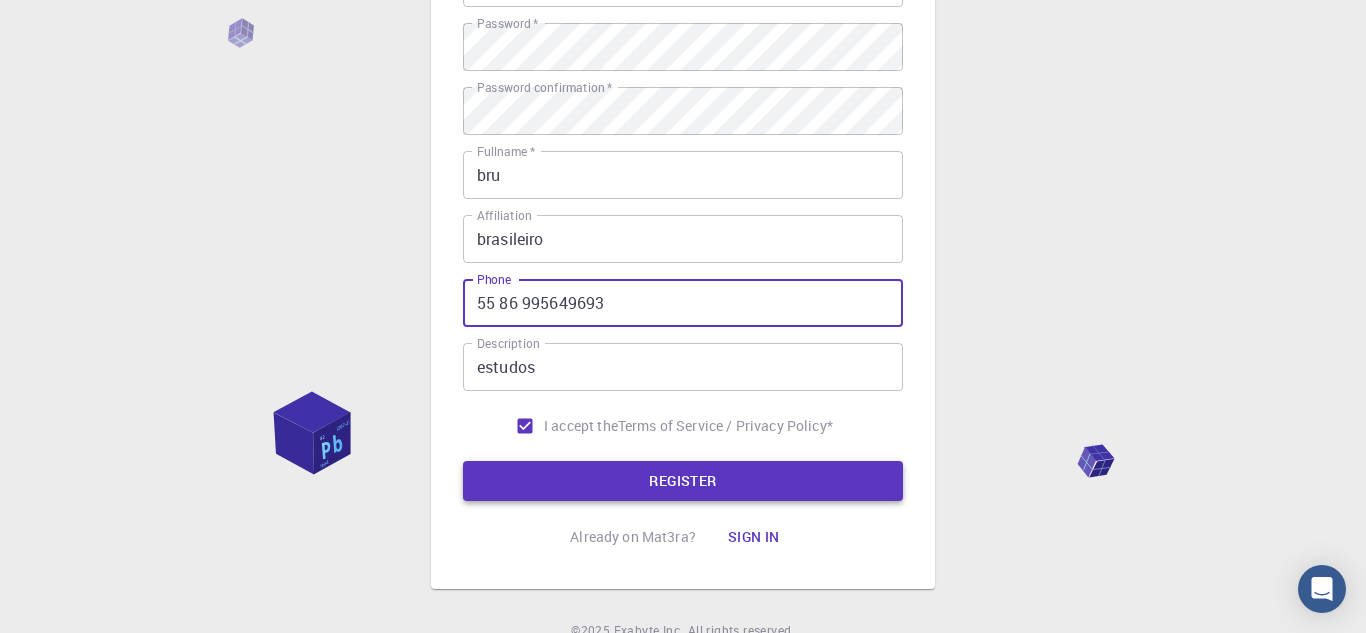 click on "REGISTER" at bounding box center (683, 481) 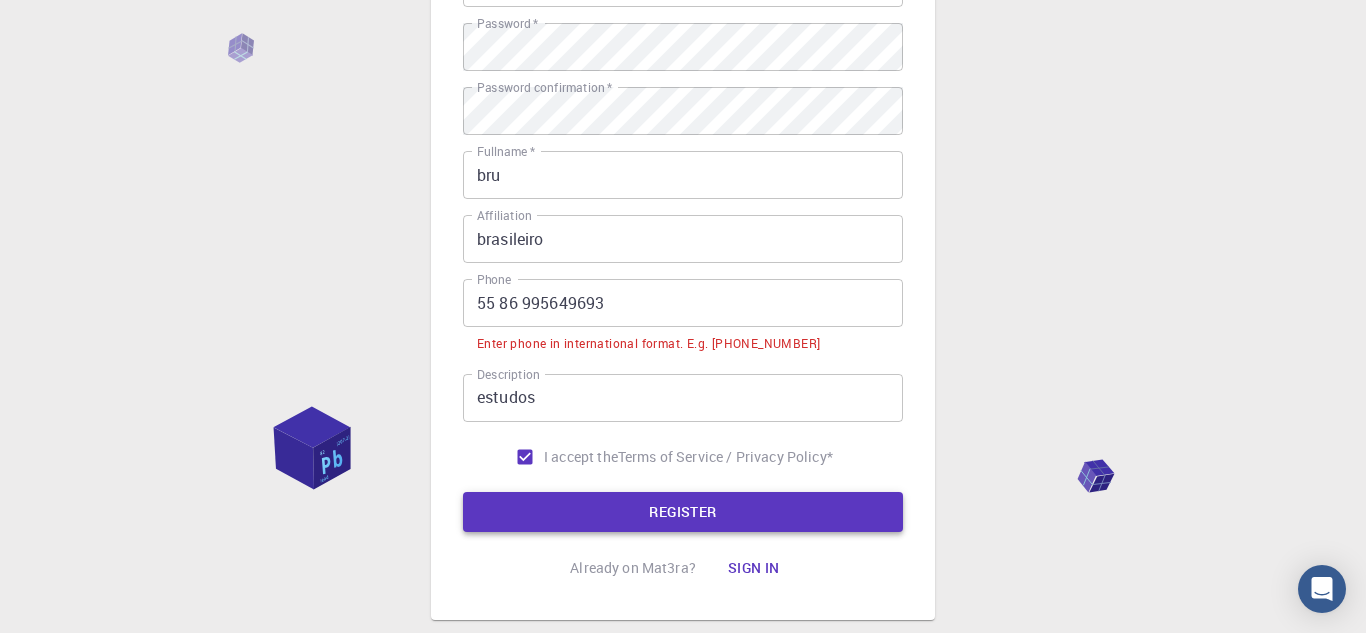click on "REGISTER" at bounding box center (683, 512) 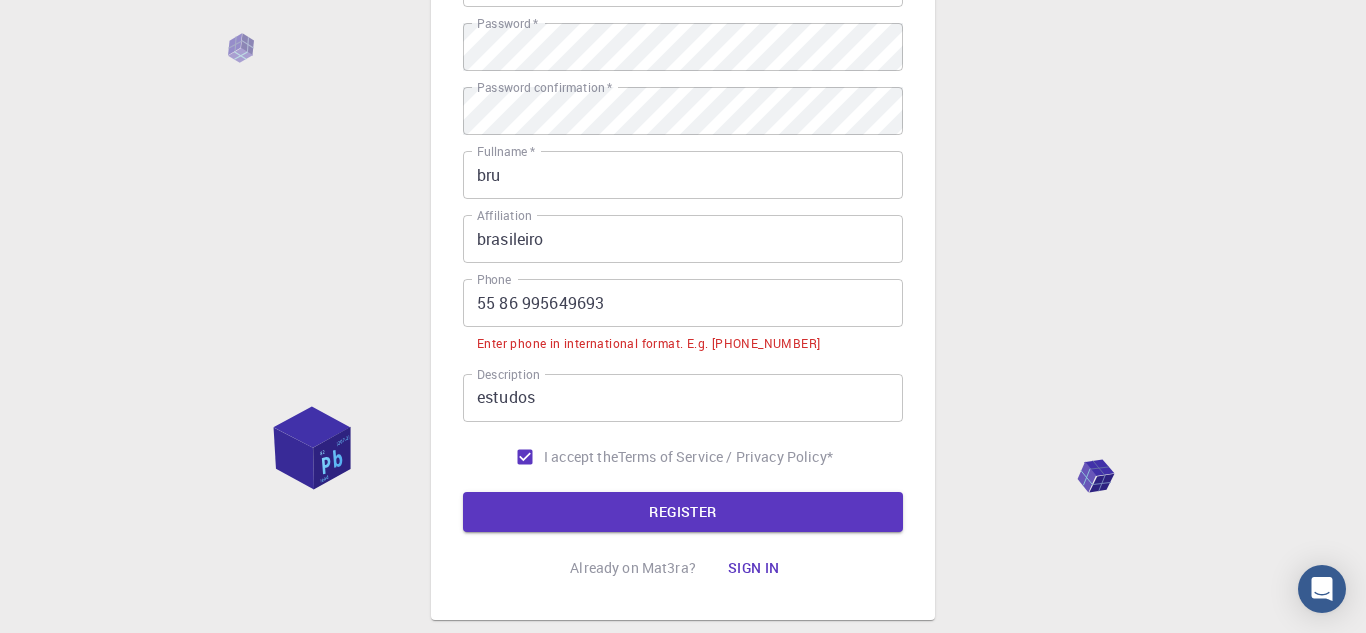 click on "55 86 995649693" at bounding box center (683, 303) 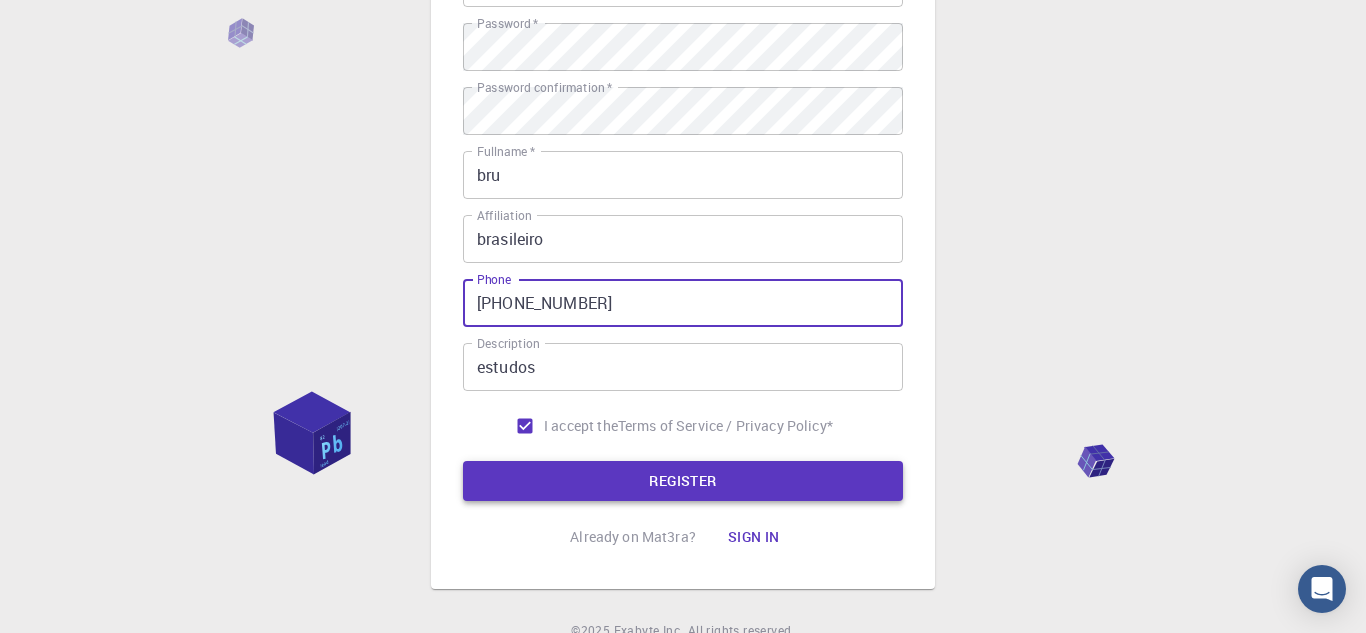 click on "REGISTER" at bounding box center (683, 481) 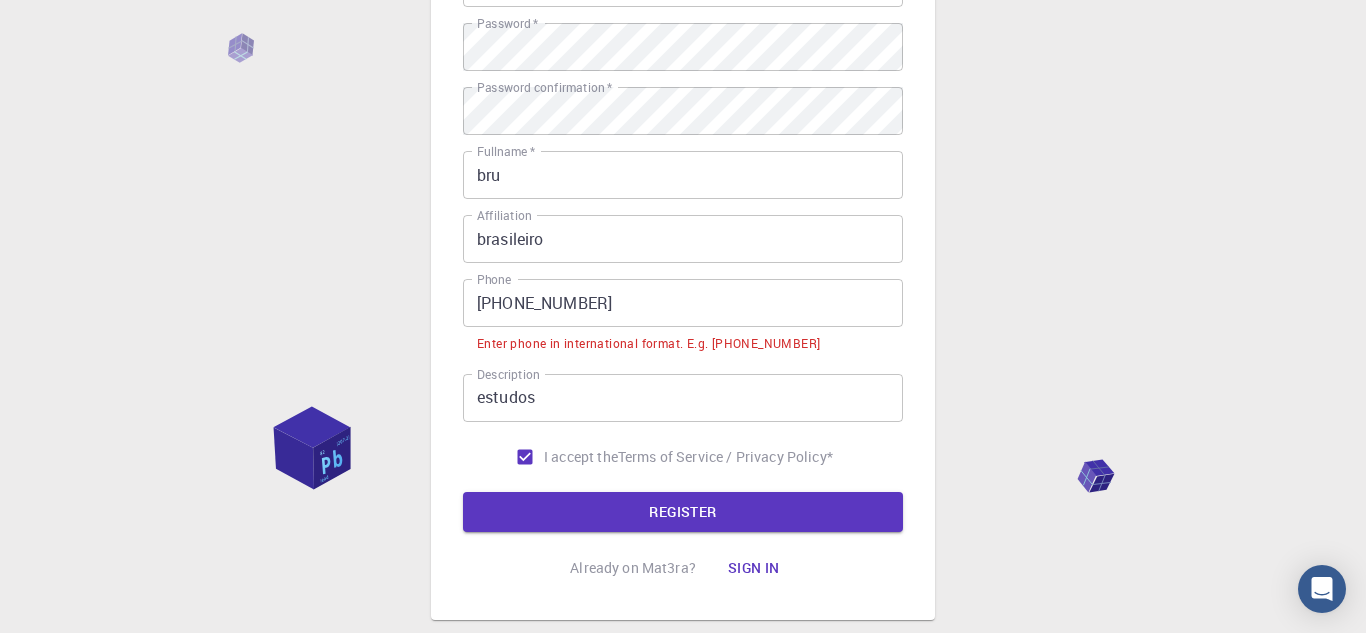 click on "+55 86 995649693" at bounding box center (683, 303) 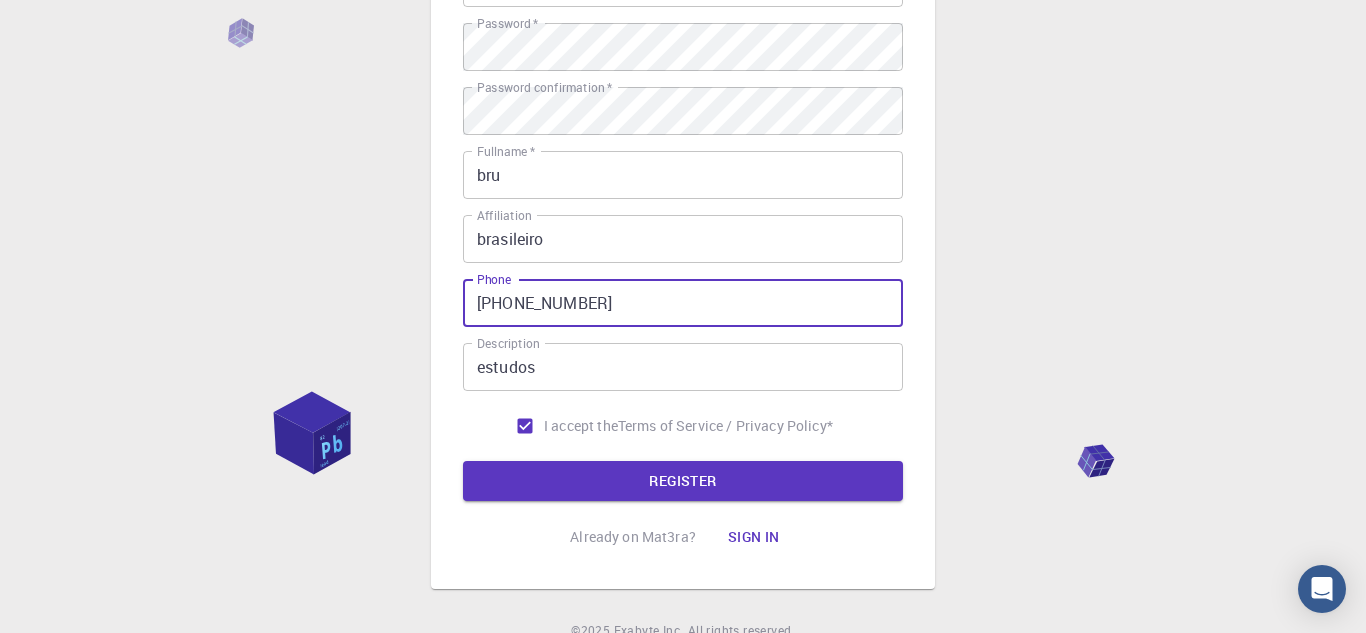 click on "+5586 995649693" at bounding box center (683, 303) 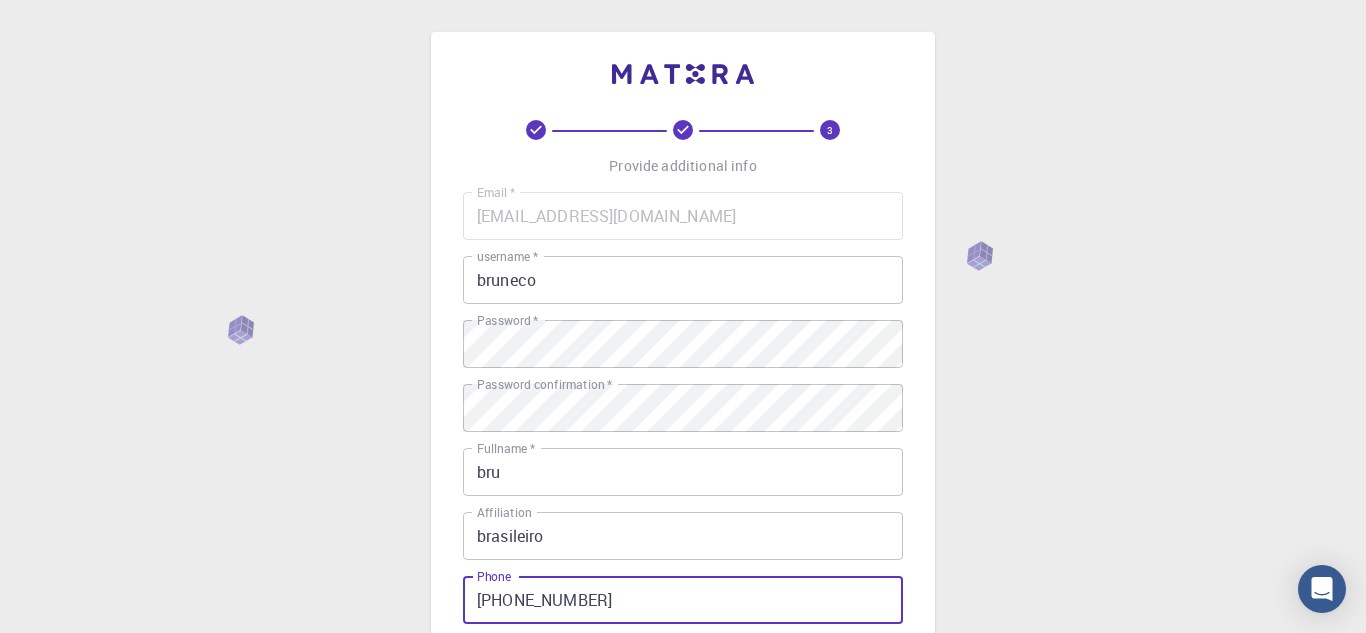 scroll, scrollTop: 388, scrollLeft: 0, axis: vertical 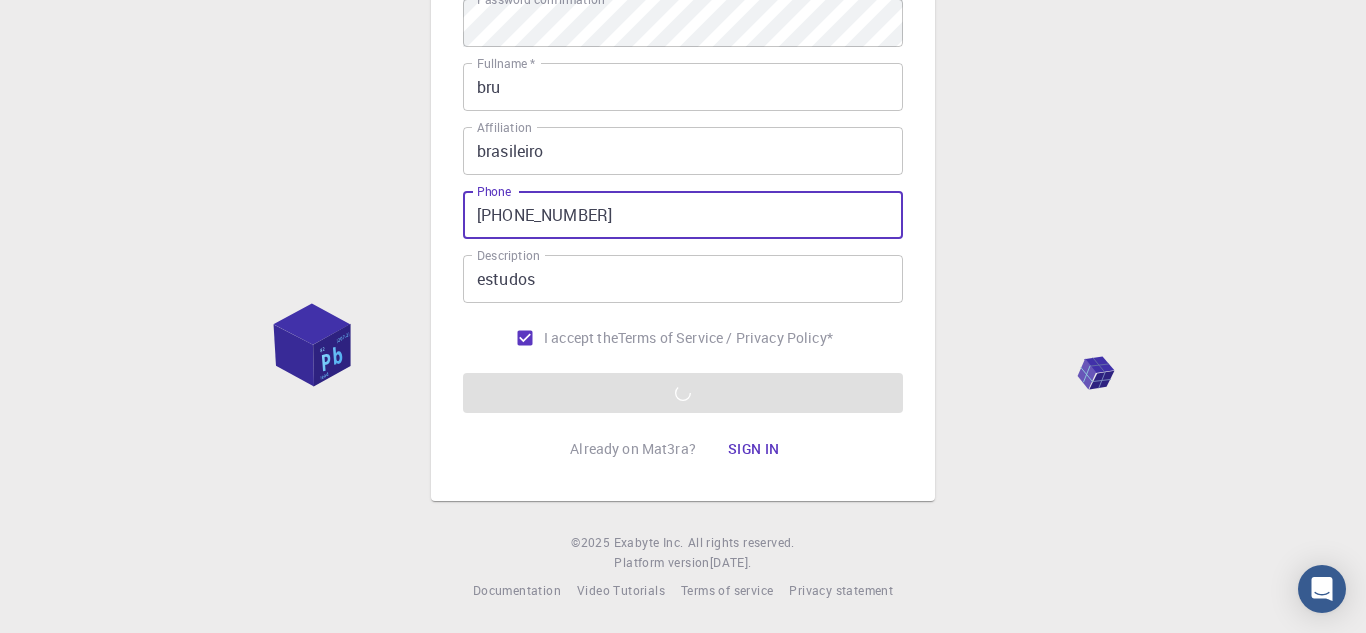 click on "Email   * brunonascimentonamed@gmail.com Email   * username   * bruneco username   * Password   * Password   * Password confirmation   * Password confirmation   * Fullname   * bru Fullname   * Affiliation brasileiro Affiliation Phone +5586995649693 Phone Description estudos Description I accept the  Terms of Service / Privacy Policy  * REGISTER" at bounding box center [683, 110] 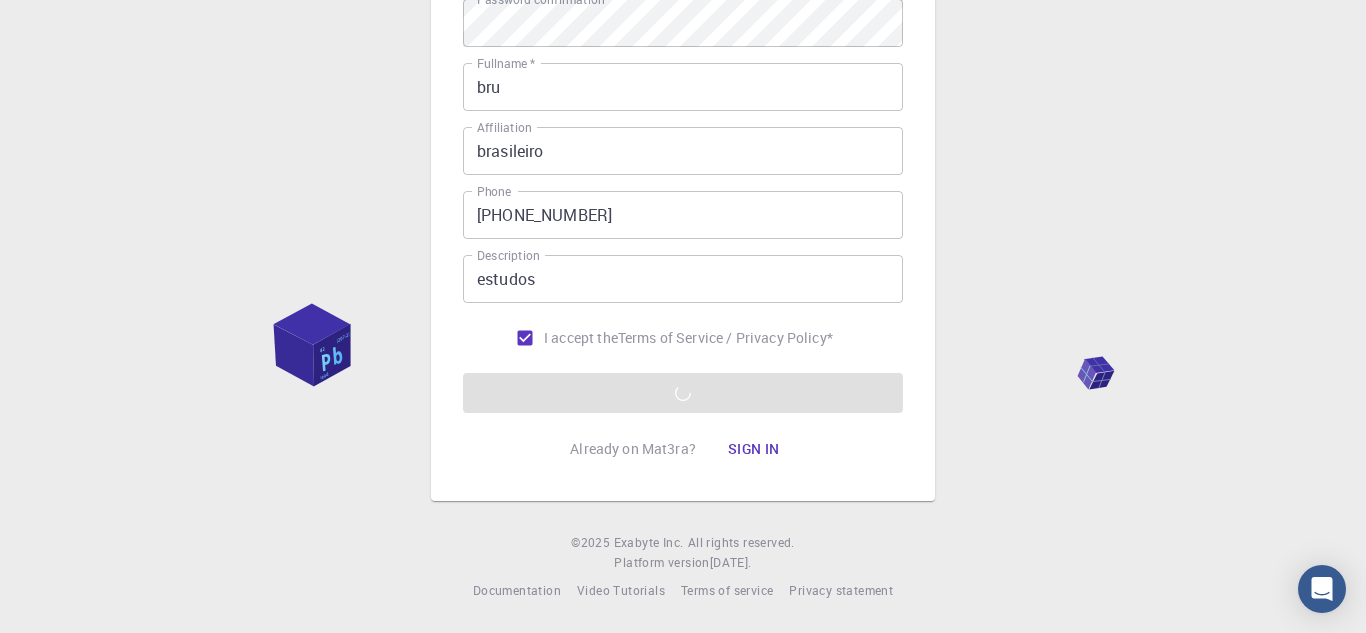 click on "Email   * brunonascimentonamed@gmail.com Email   * username   * bruneco username   * Password   * Password   * Password confirmation   * Password confirmation   * Fullname   * bru Fullname   * Affiliation brasileiro Affiliation Phone +5586995649693 Phone Description estudos Description I accept the  Terms of Service / Privacy Policy  * REGISTER" at bounding box center [683, 110] 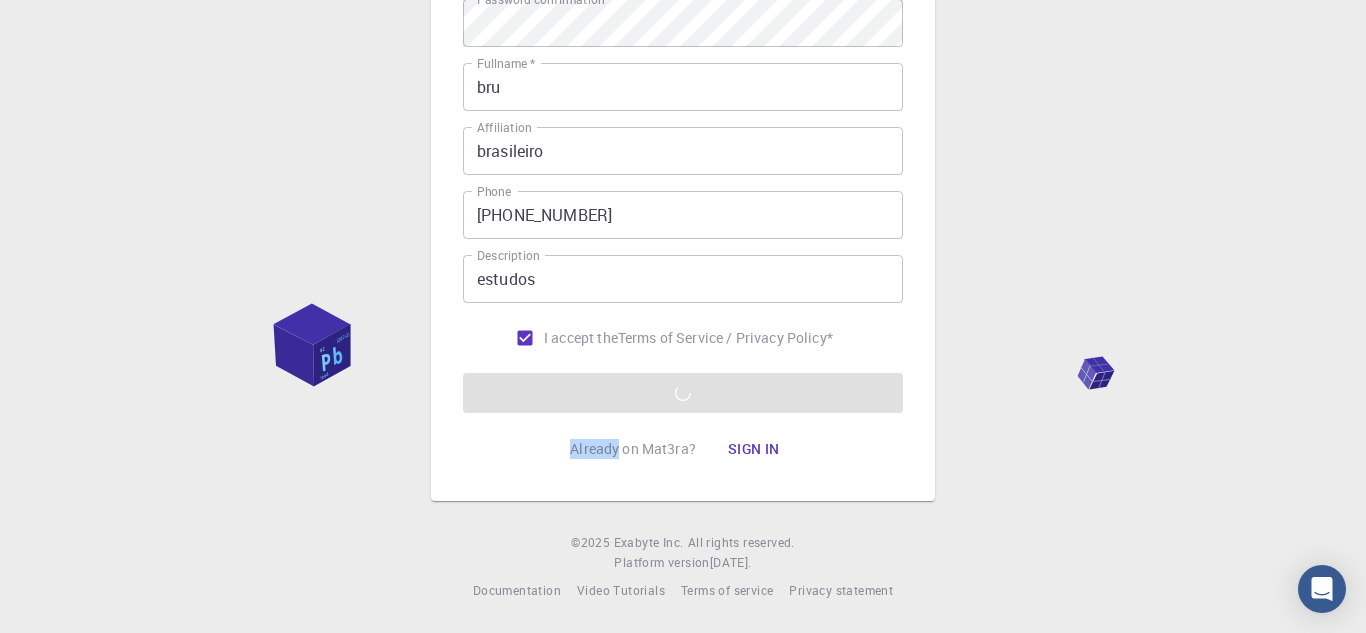 click on "Email   * brunonascimentonamed@gmail.com Email   * username   * bruneco username   * Password   * Password   * Password confirmation   * Password confirmation   * Fullname   * bru Fullname   * Affiliation brasileiro Affiliation Phone +5586995649693 Phone Description estudos Description I accept the  Terms of Service / Privacy Policy  * REGISTER" at bounding box center [683, 110] 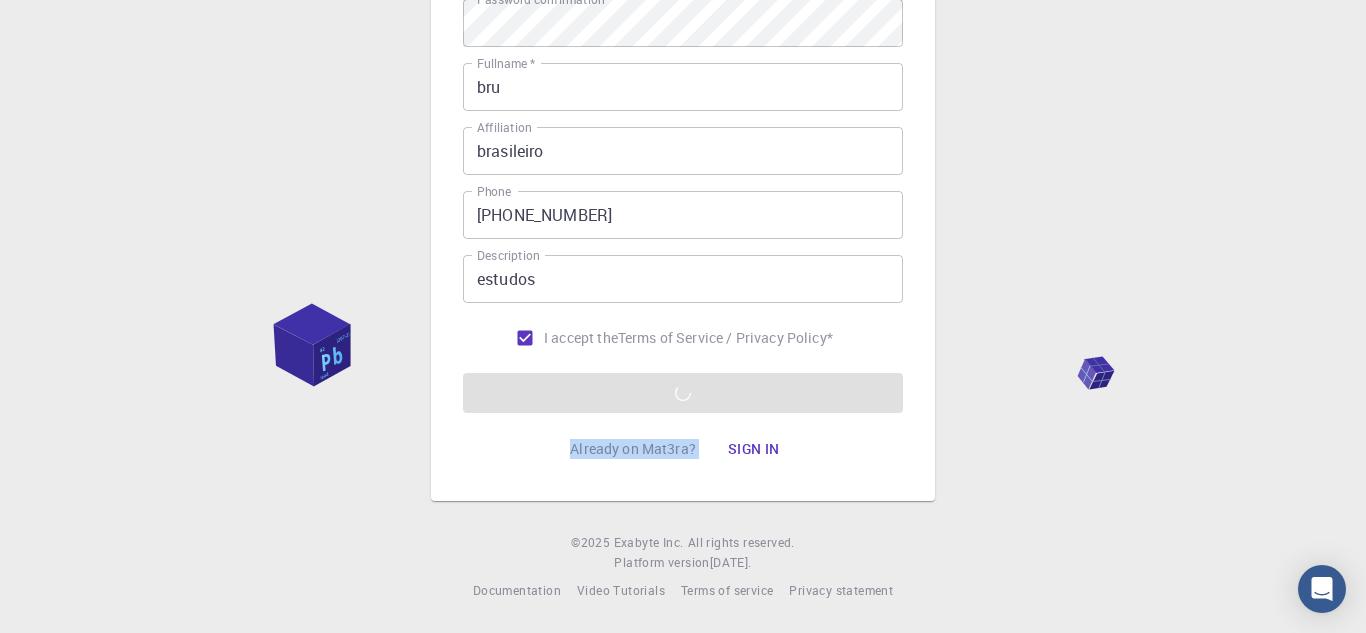 click on "Email   * brunonascimentonamed@gmail.com Email   * username   * bruneco username   * Password   * Password   * Password confirmation   * Password confirmation   * Fullname   * bru Fullname   * Affiliation brasileiro Affiliation Phone +5586995649693 Phone Description estudos Description I accept the  Terms of Service / Privacy Policy  * REGISTER" at bounding box center [683, 110] 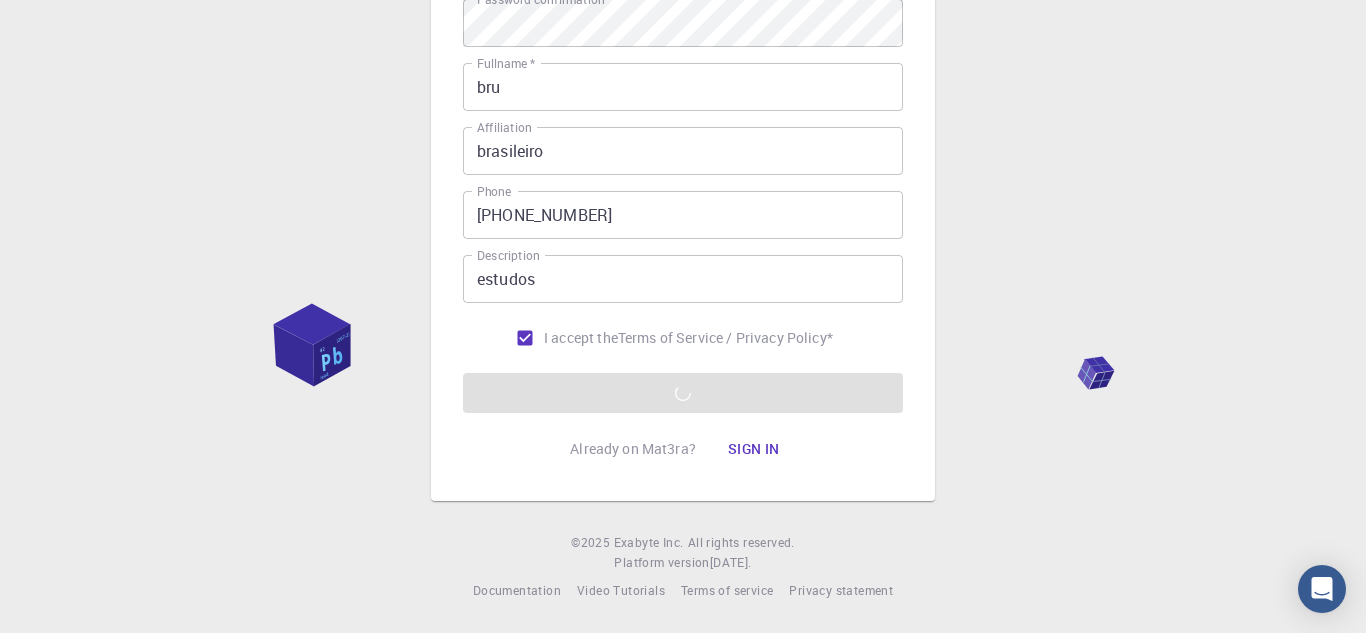 scroll, scrollTop: 0, scrollLeft: 0, axis: both 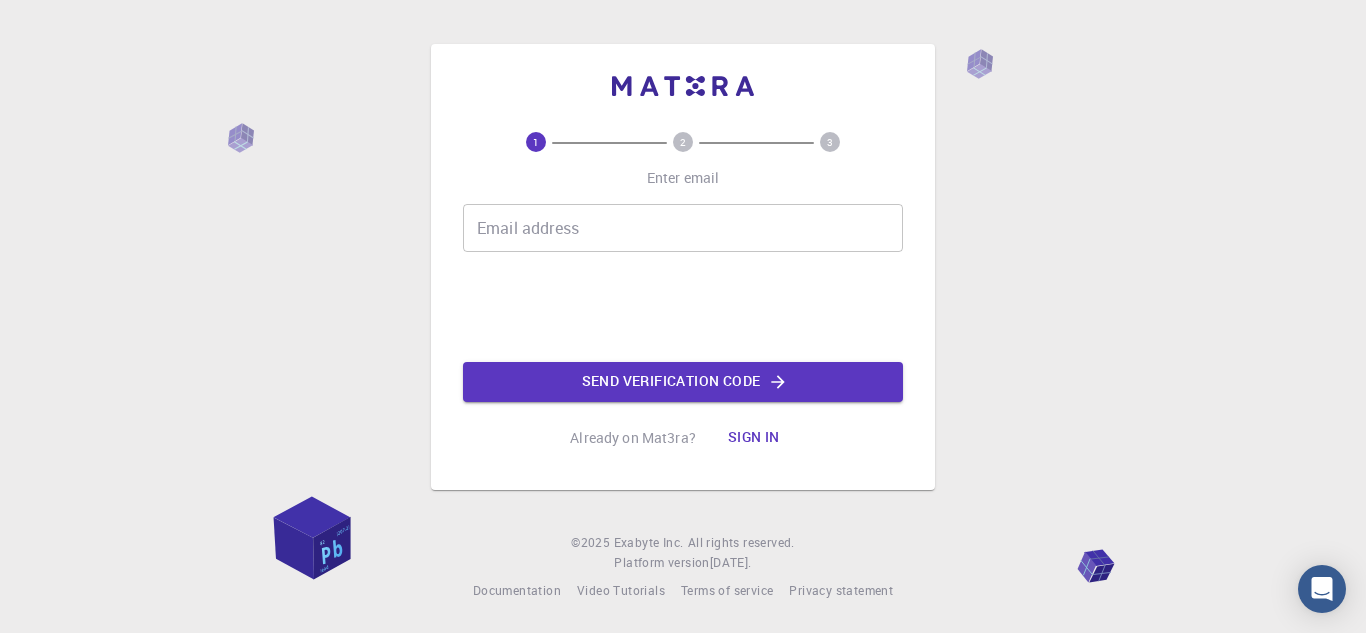 click on "Email address" at bounding box center [683, 228] 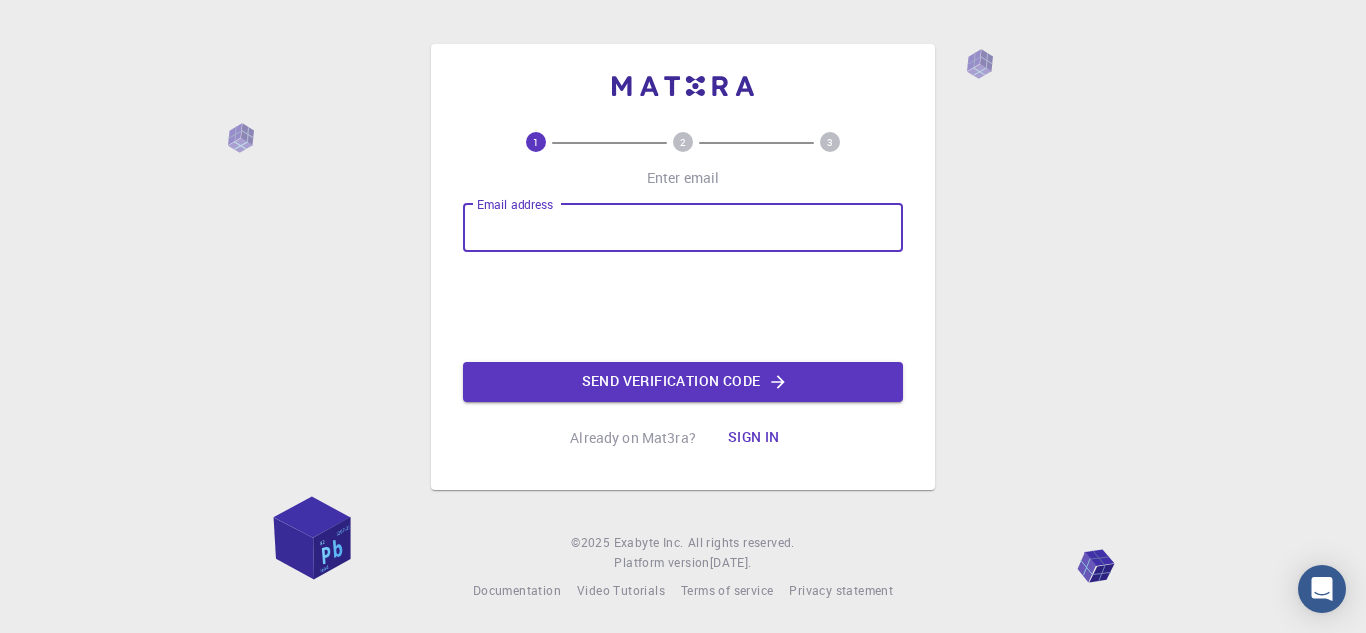 scroll, scrollTop: 0, scrollLeft: 0, axis: both 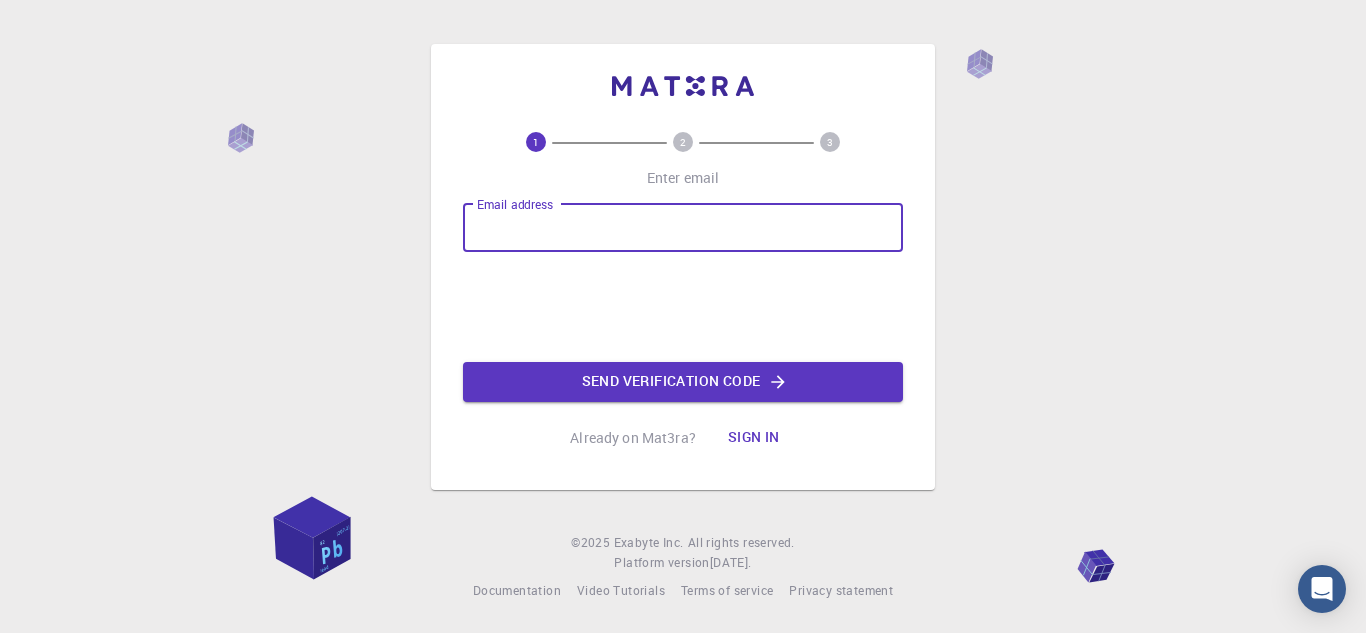 type on "[EMAIL_ADDRESS][DOMAIN_NAME]" 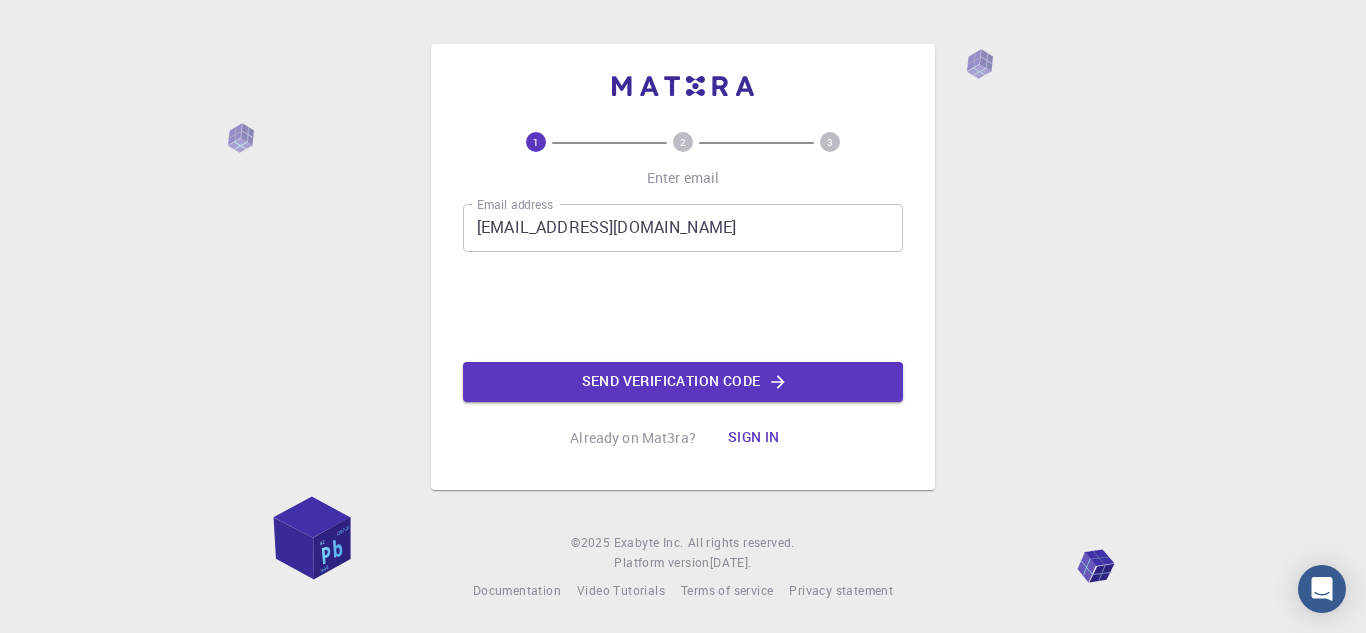 click on "Sign in" at bounding box center [754, 438] 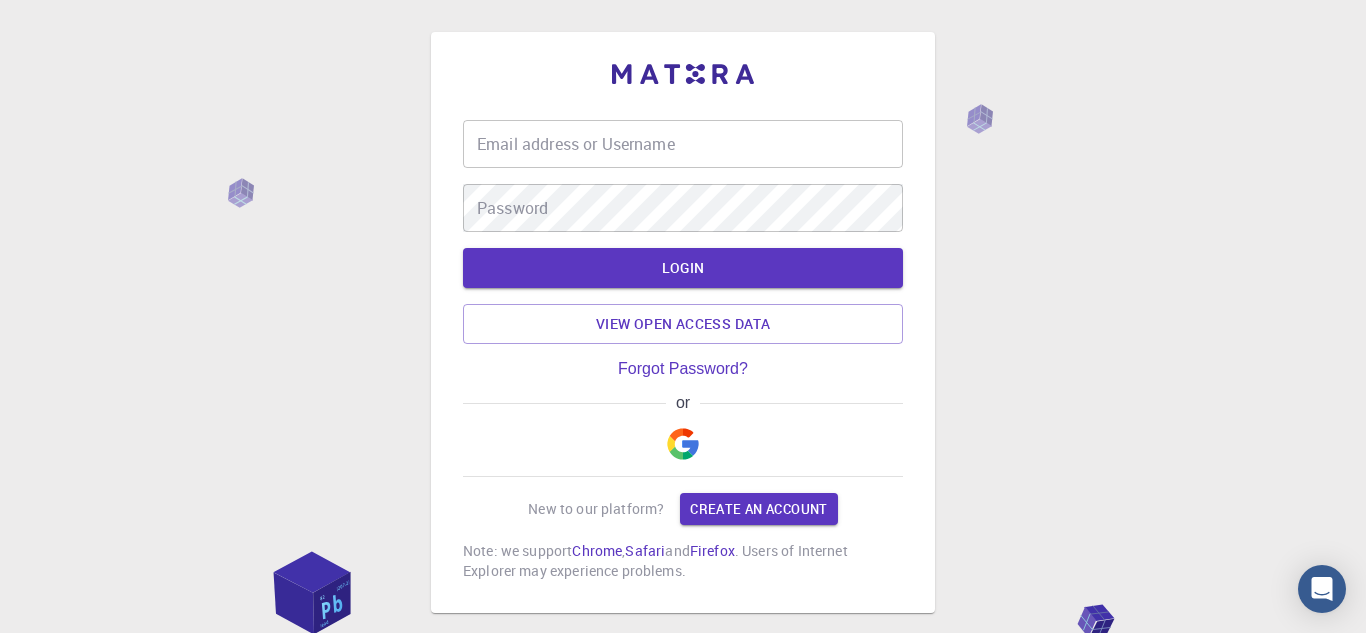 type on "[EMAIL_ADDRESS][DOMAIN_NAME]" 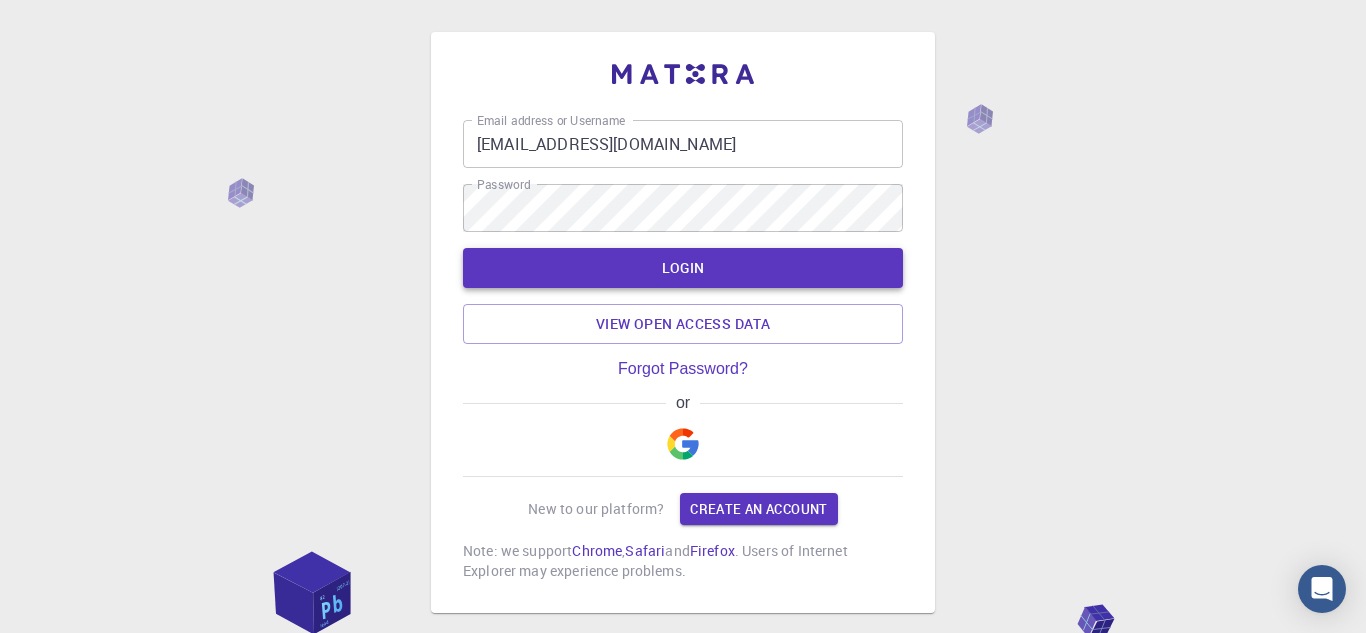 click on "LOGIN" at bounding box center [683, 268] 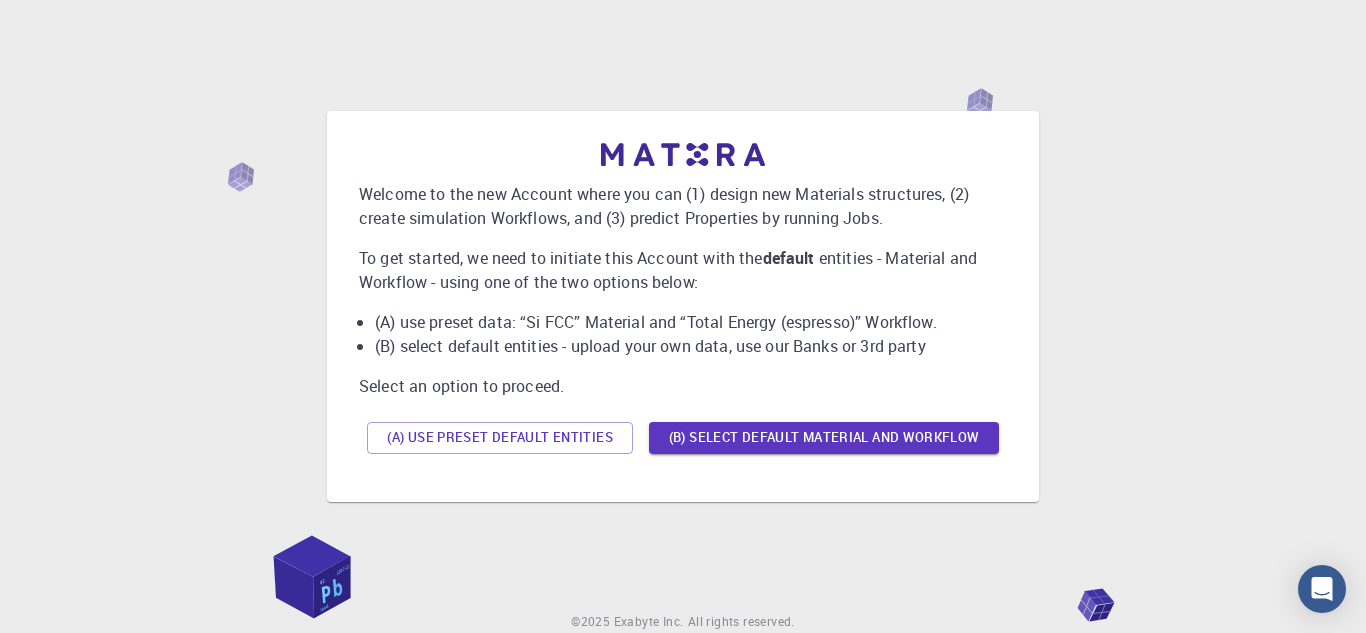 scroll, scrollTop: 0, scrollLeft: 0, axis: both 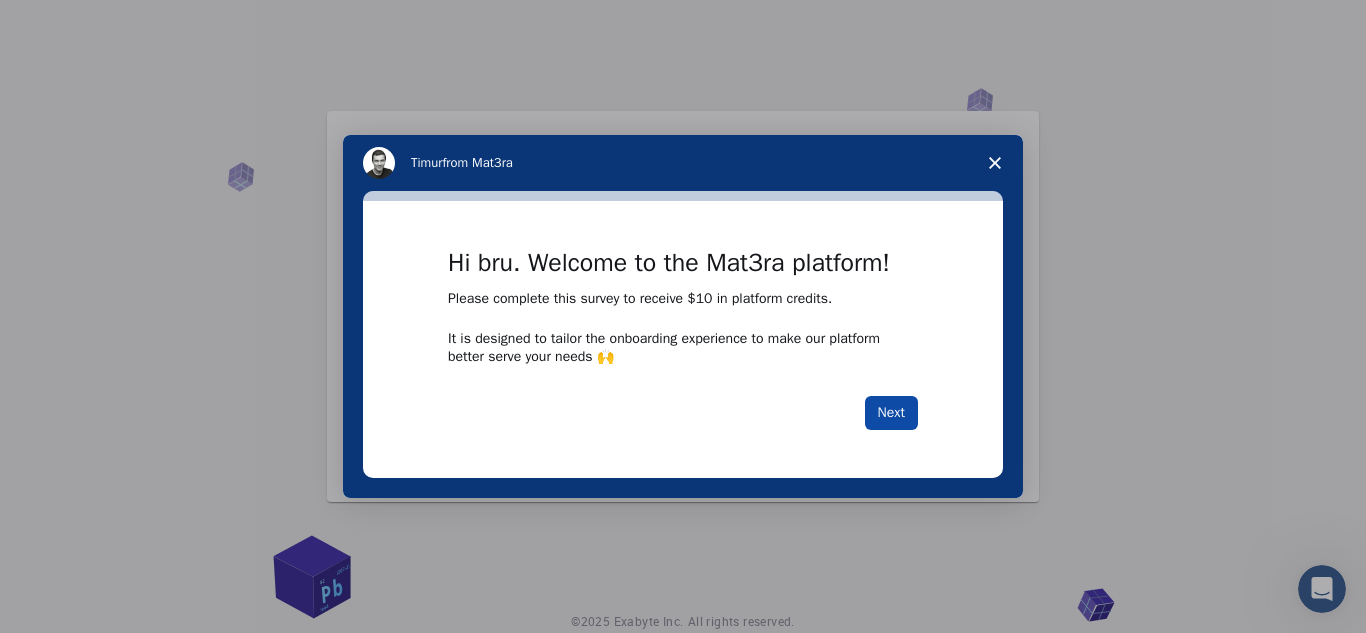 click on "Next" at bounding box center [891, 413] 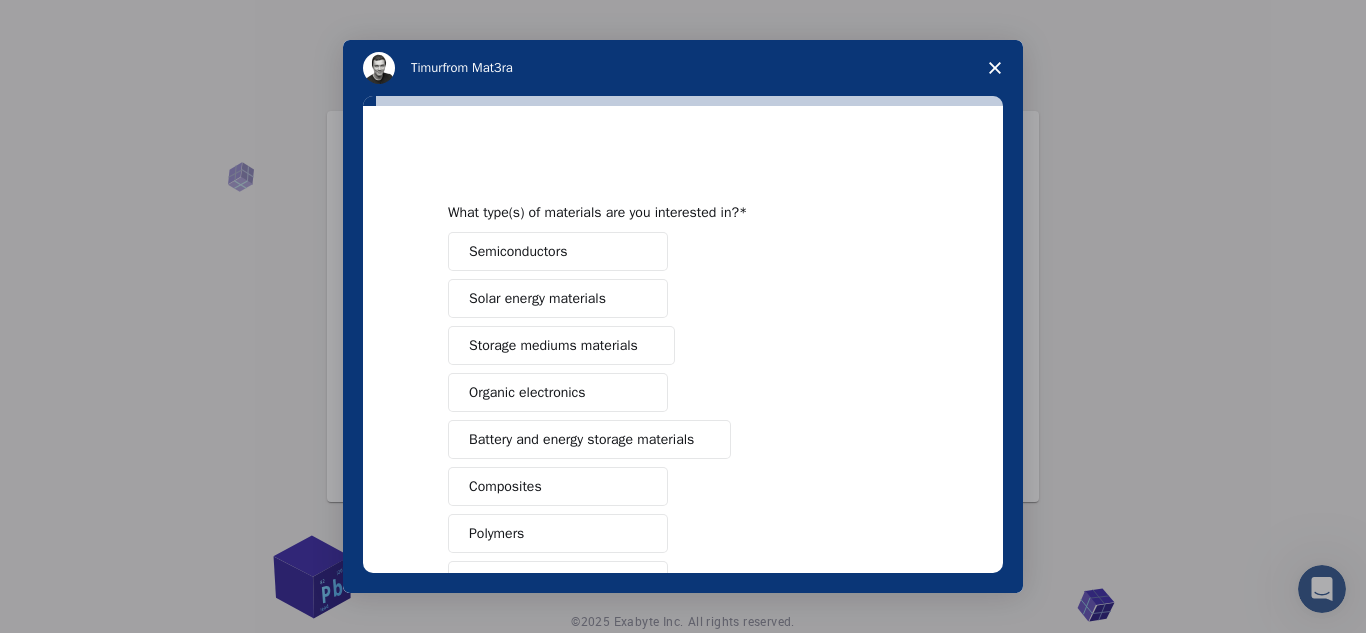 click on "Organic electronics" at bounding box center (558, 392) 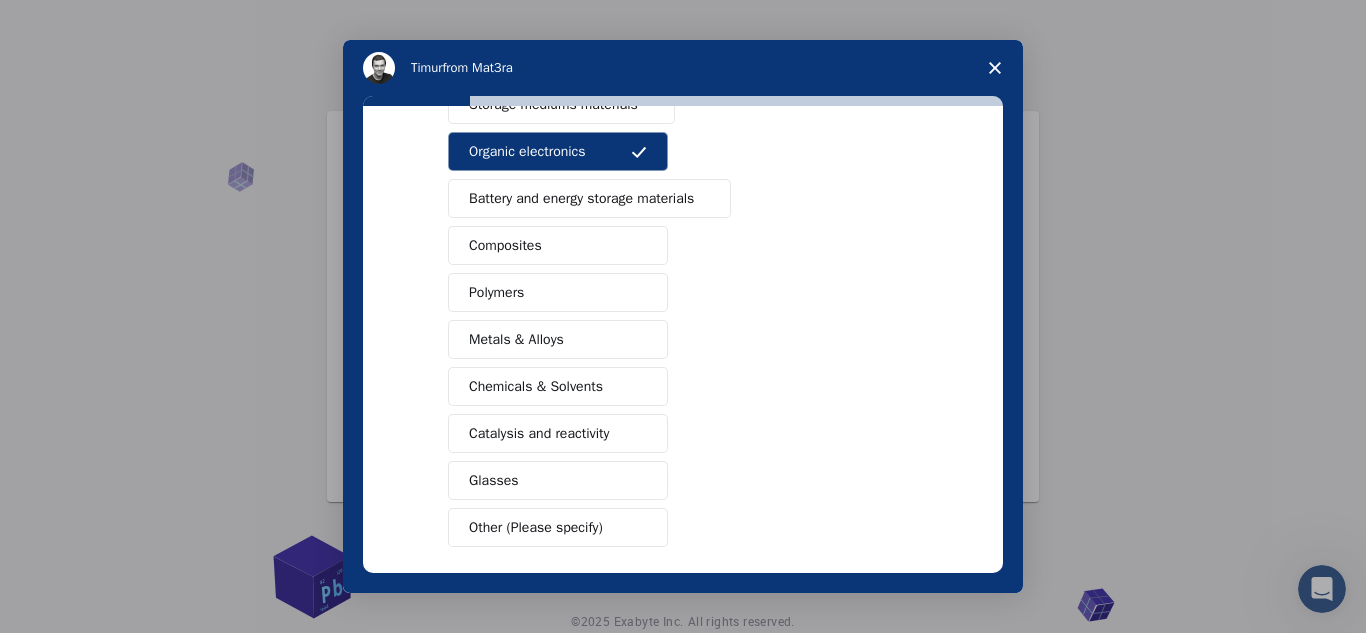 scroll, scrollTop: 251, scrollLeft: 0, axis: vertical 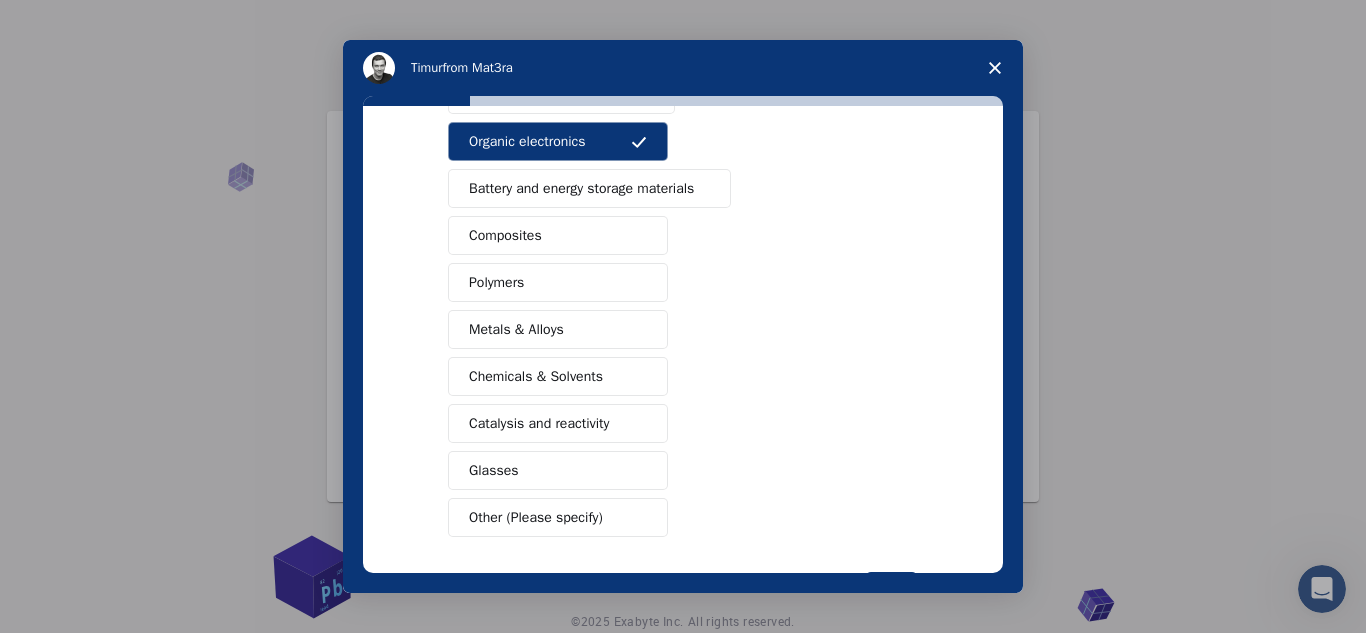 click on "Polymers" at bounding box center [558, 282] 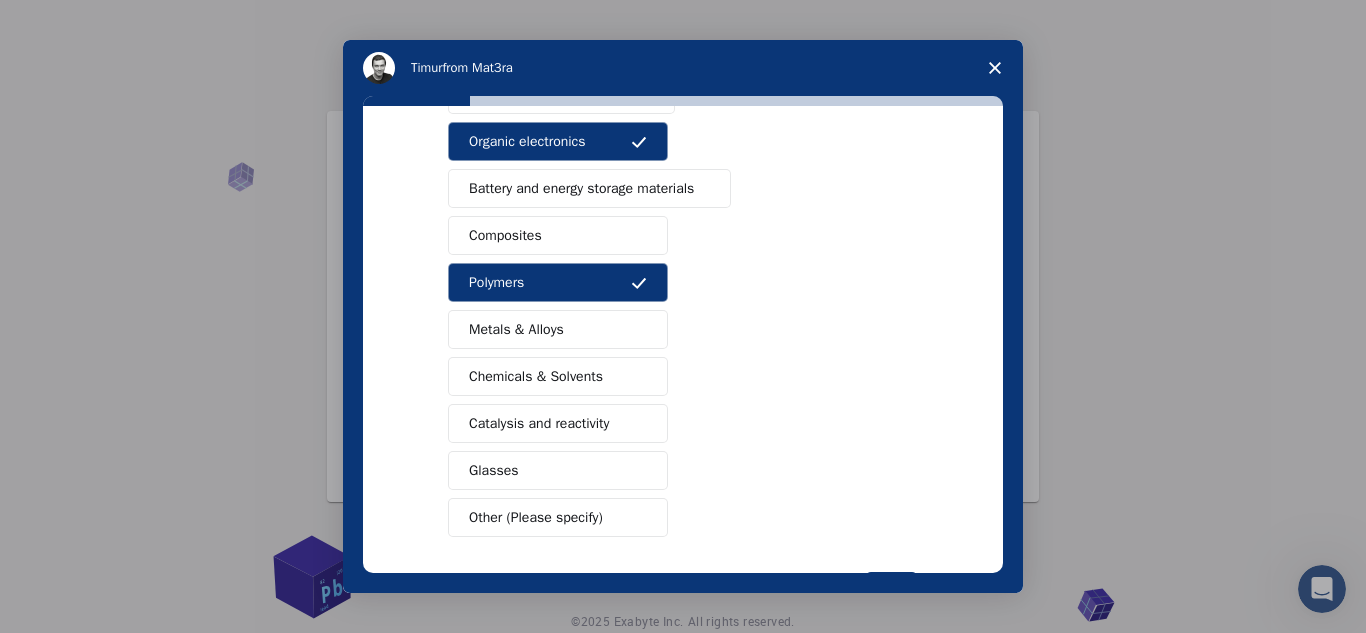 click on "Composites" at bounding box center [558, 235] 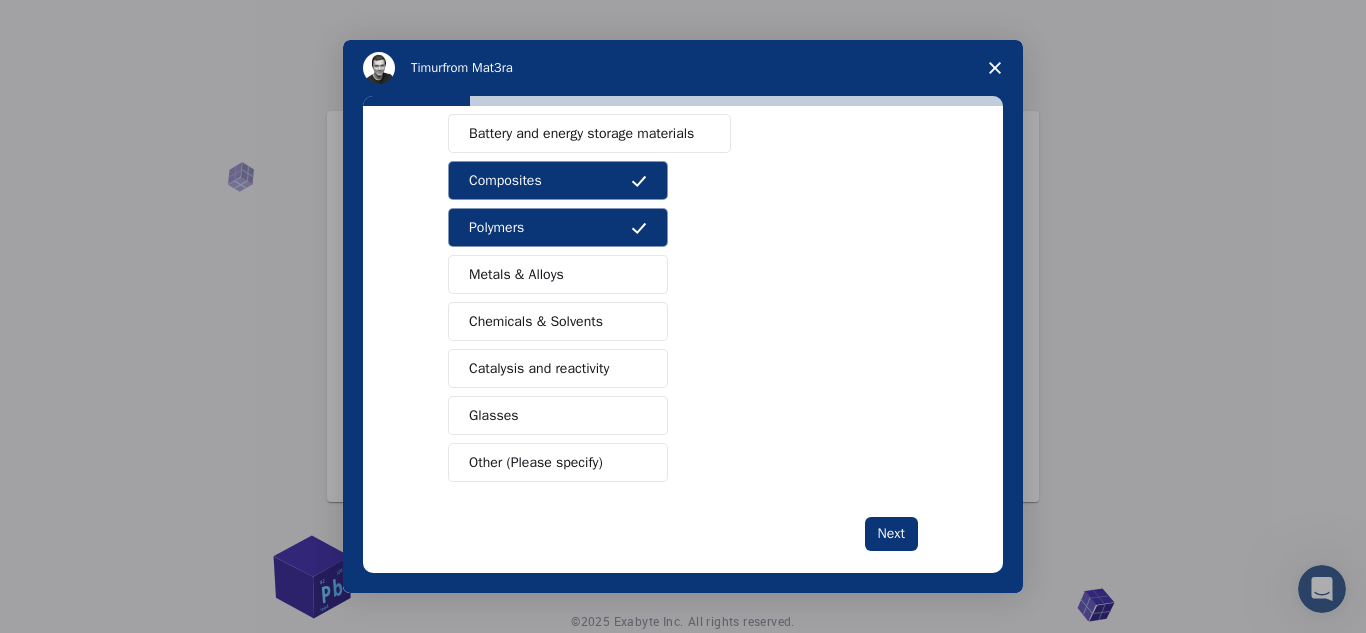 scroll, scrollTop: 332, scrollLeft: 0, axis: vertical 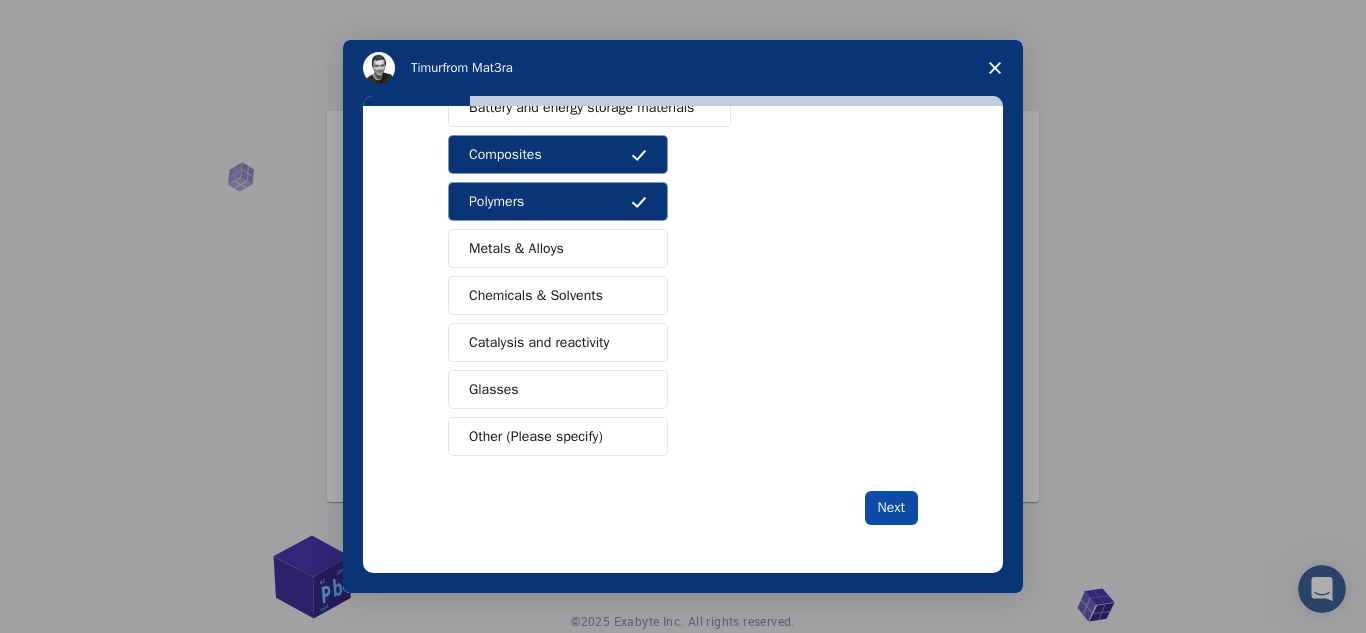 click on "Next" at bounding box center [891, 508] 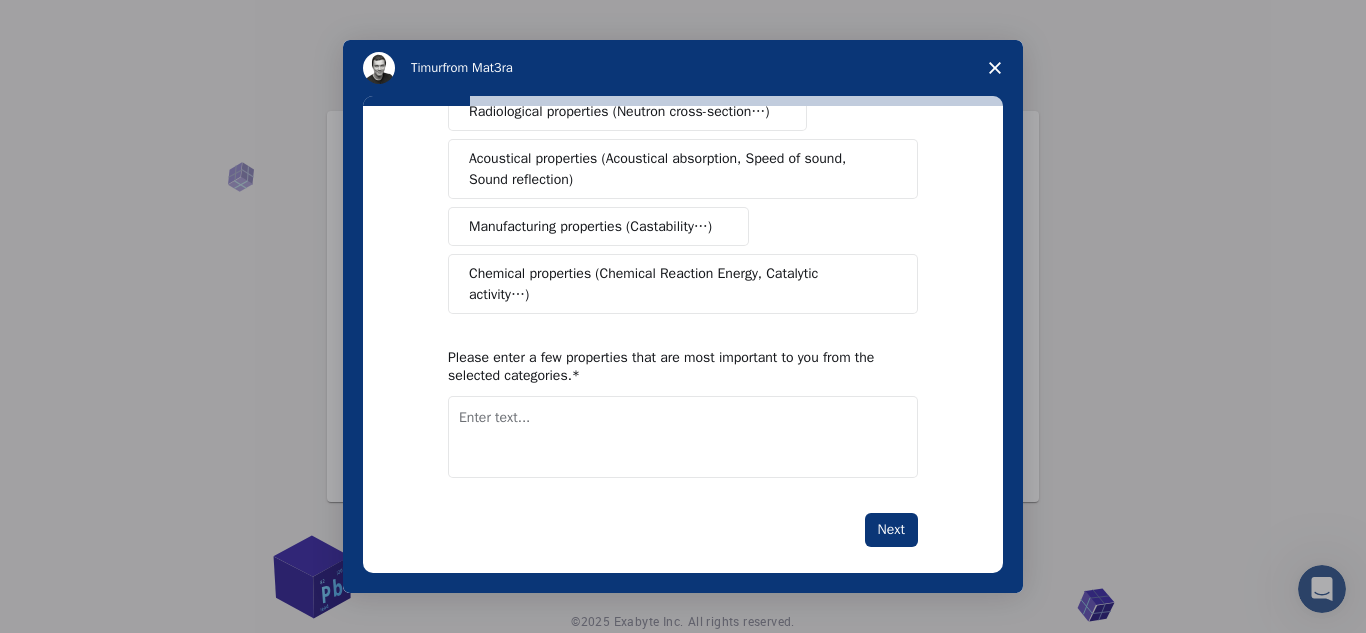 scroll, scrollTop: 457, scrollLeft: 0, axis: vertical 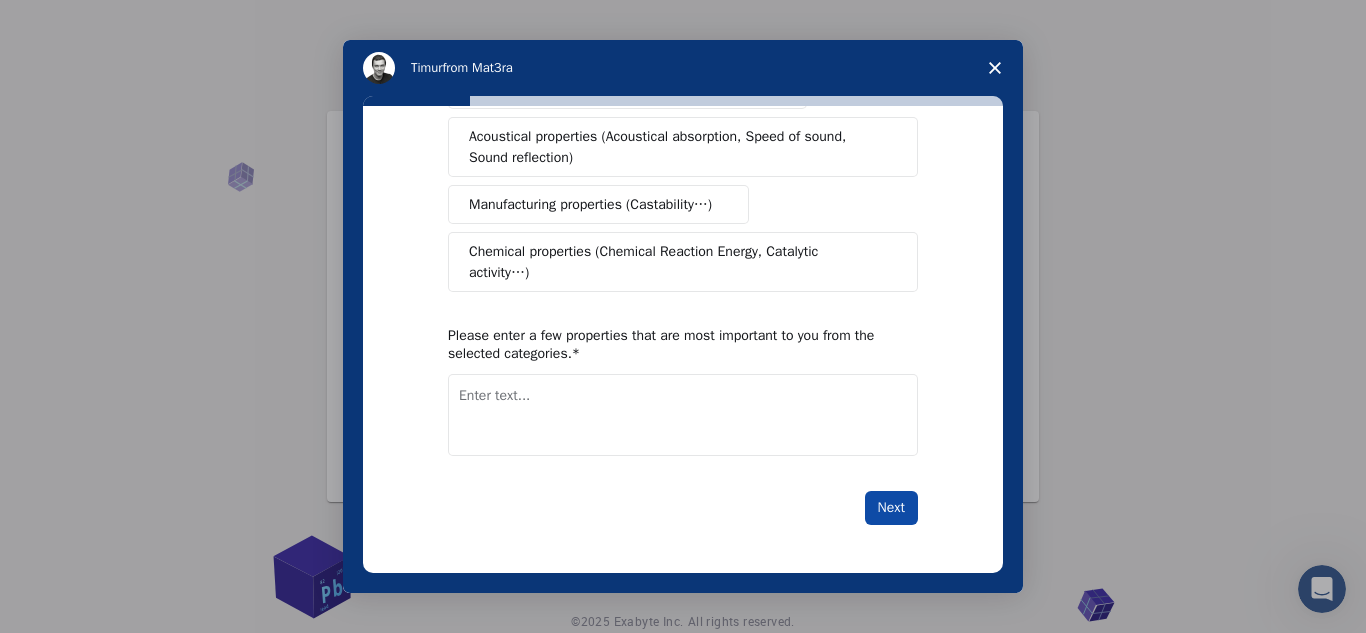 click on "Next" at bounding box center (891, 508) 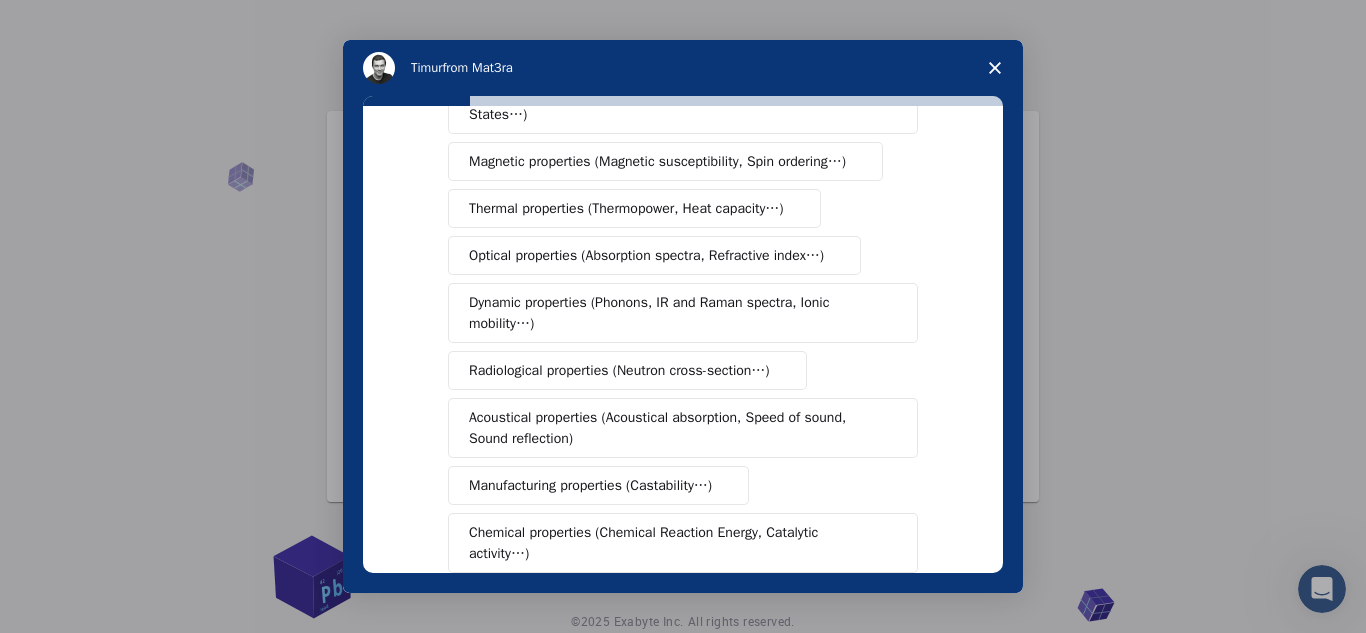 click 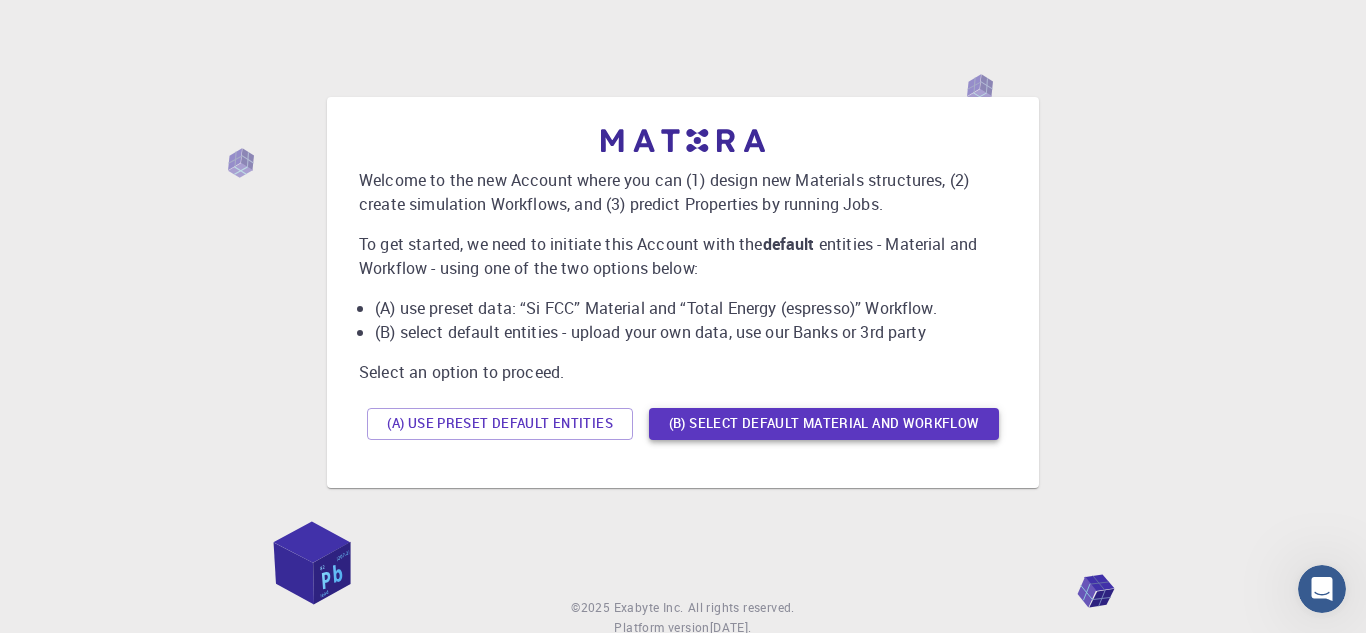 scroll, scrollTop: 0, scrollLeft: 0, axis: both 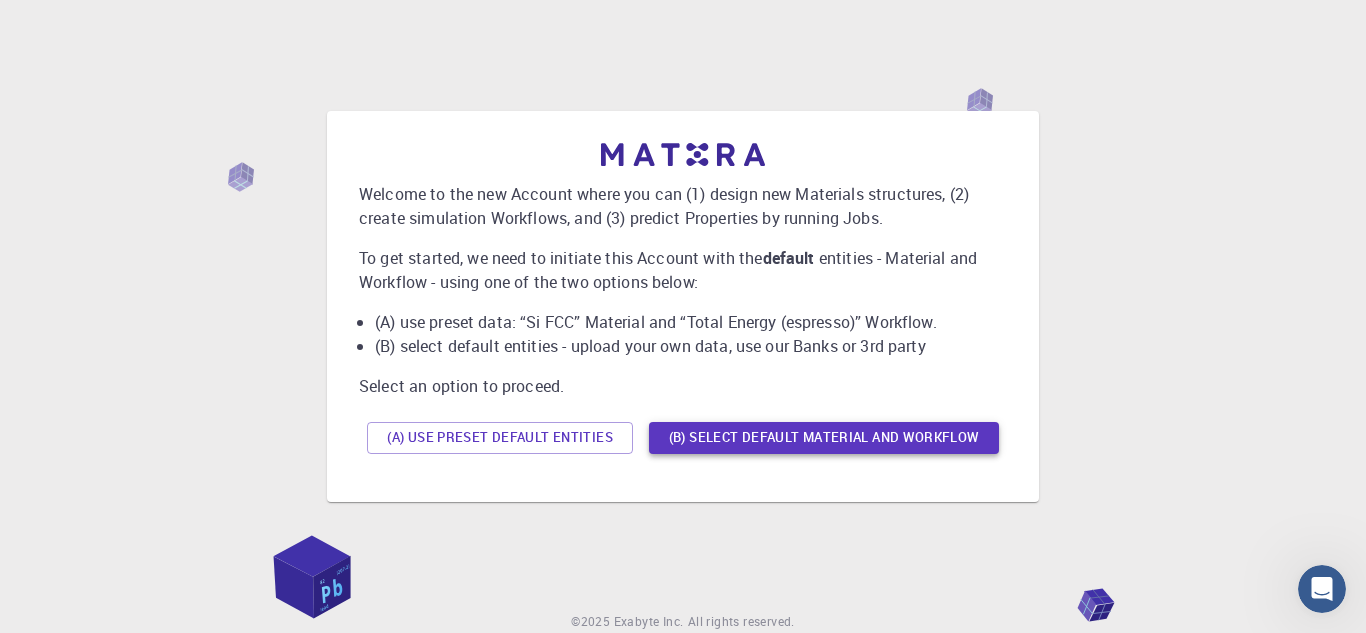 click on "(B) Select default material and workflow" at bounding box center [824, 438] 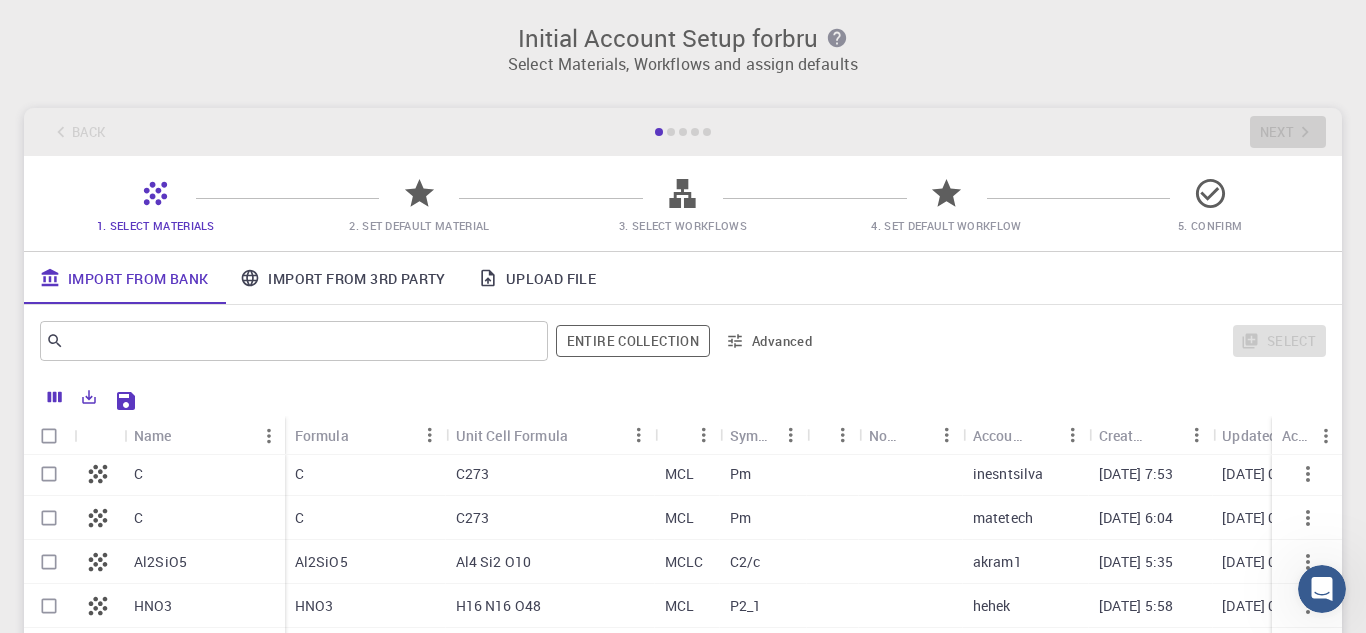 scroll, scrollTop: 0, scrollLeft: 0, axis: both 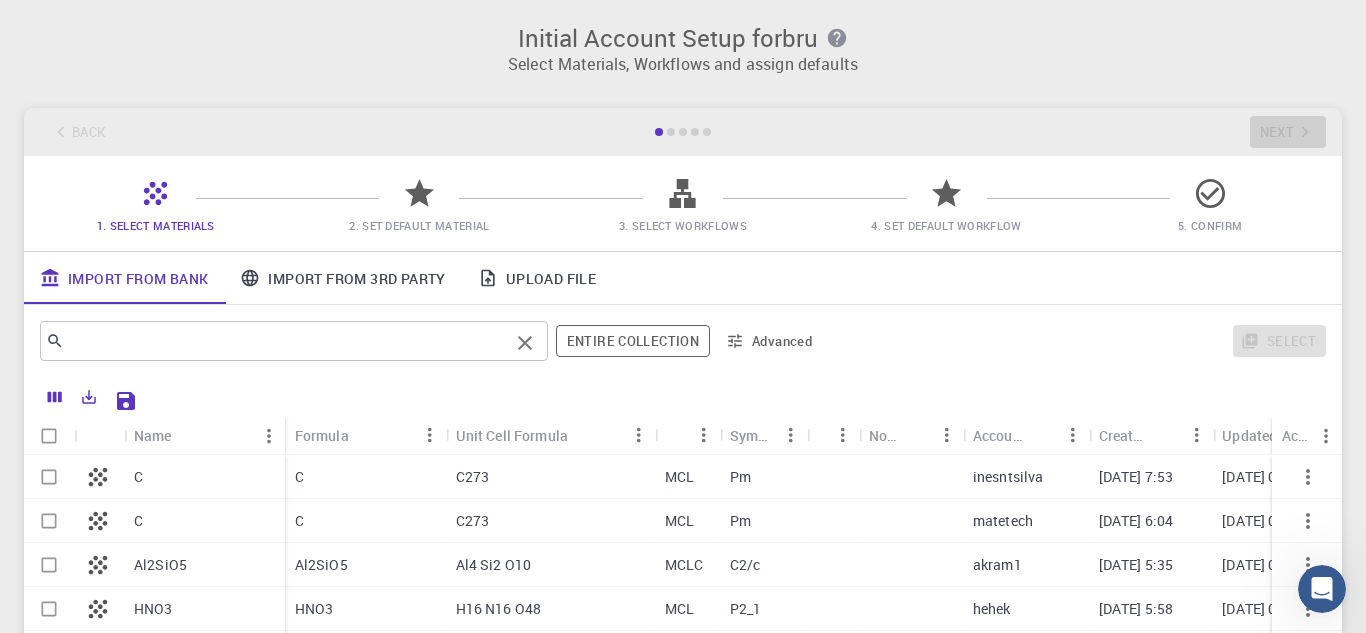 click at bounding box center (286, 341) 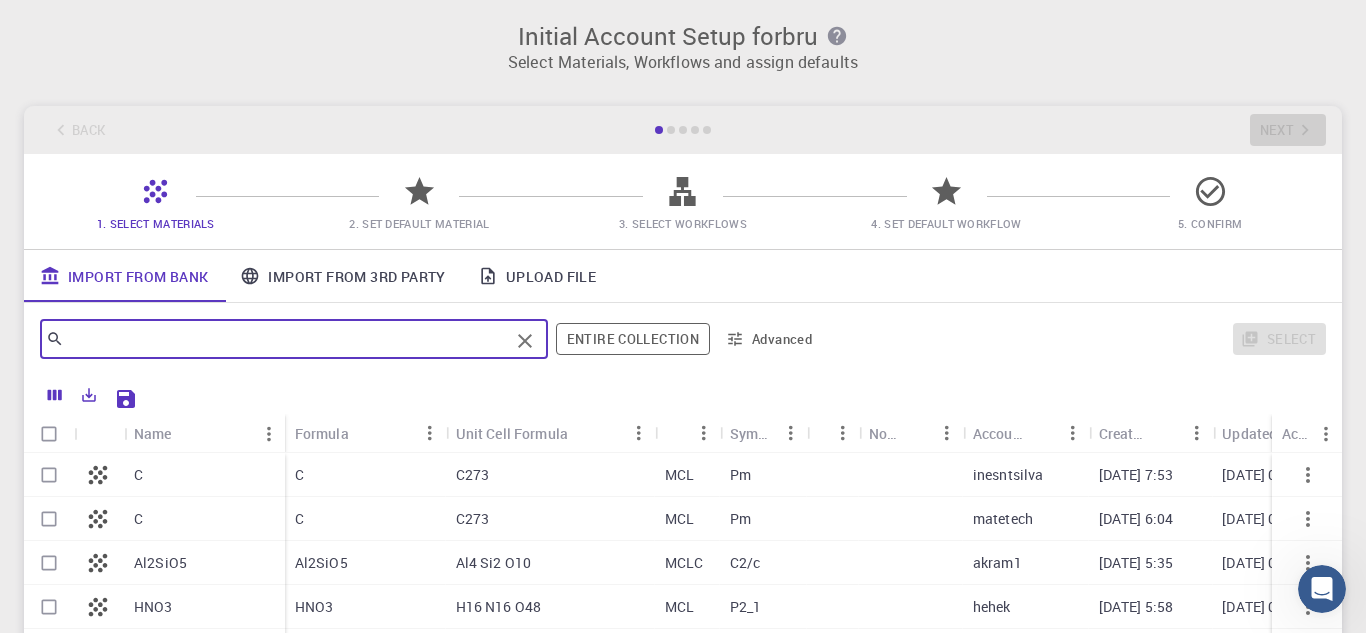 scroll, scrollTop: 1, scrollLeft: 0, axis: vertical 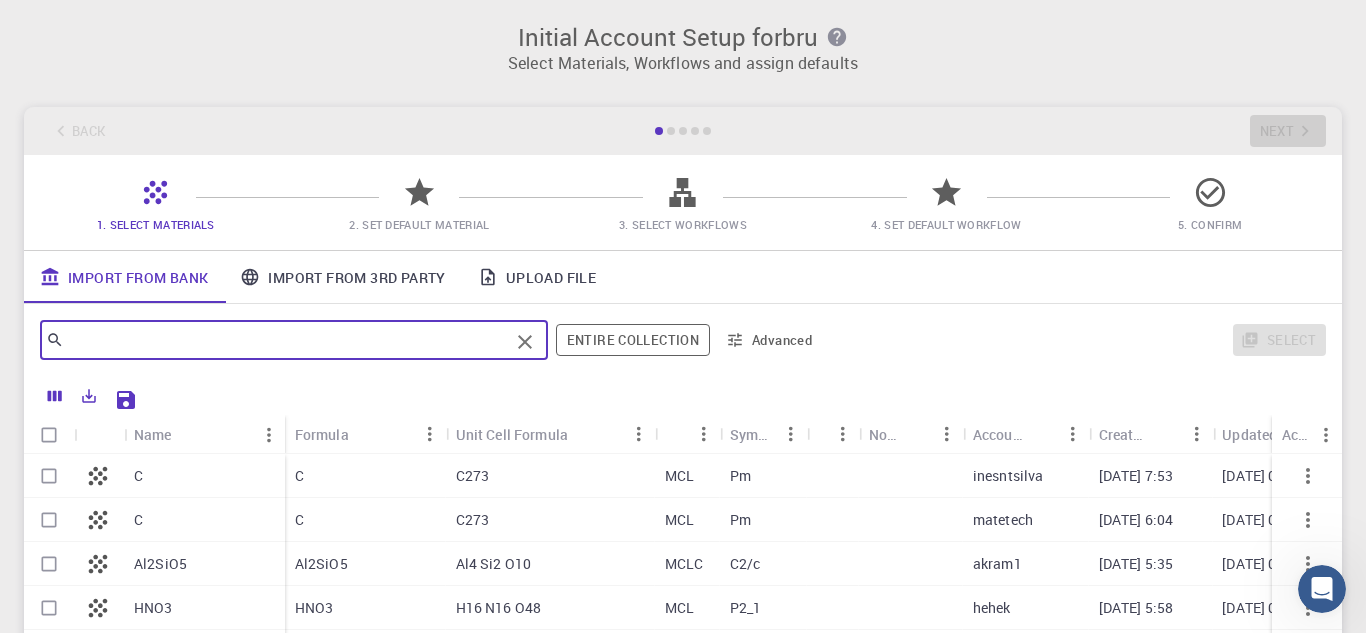 click at bounding box center [286, 340] 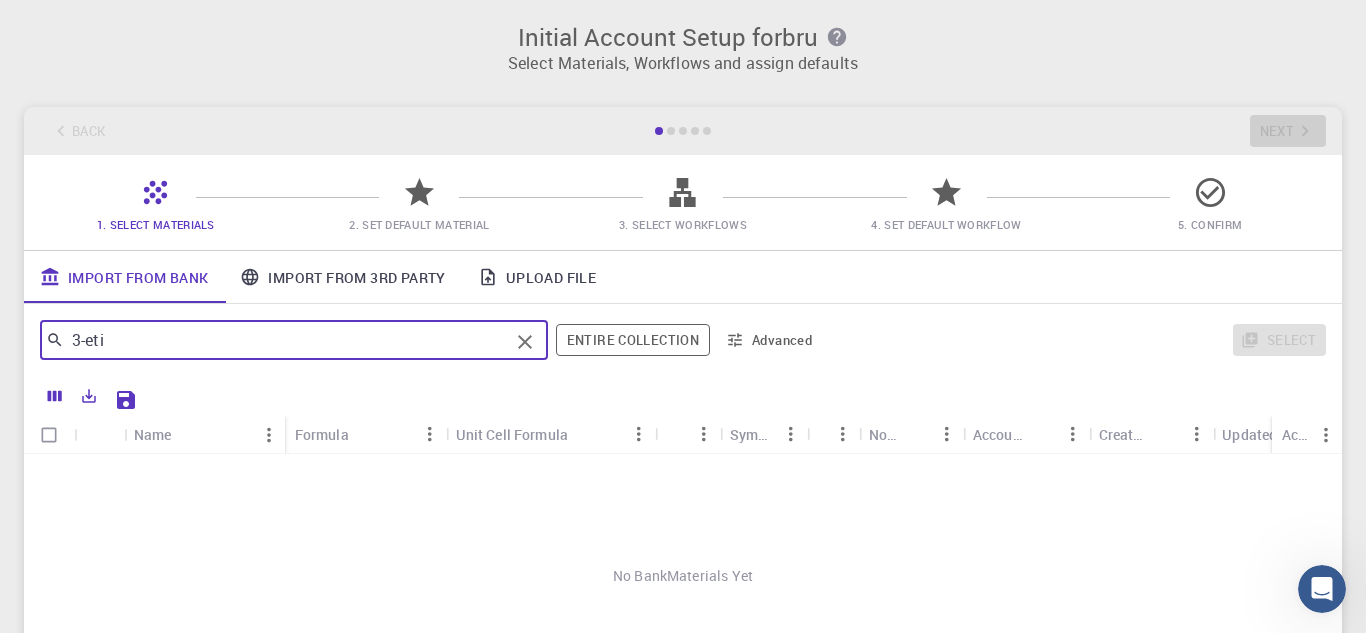 type on "3-etil" 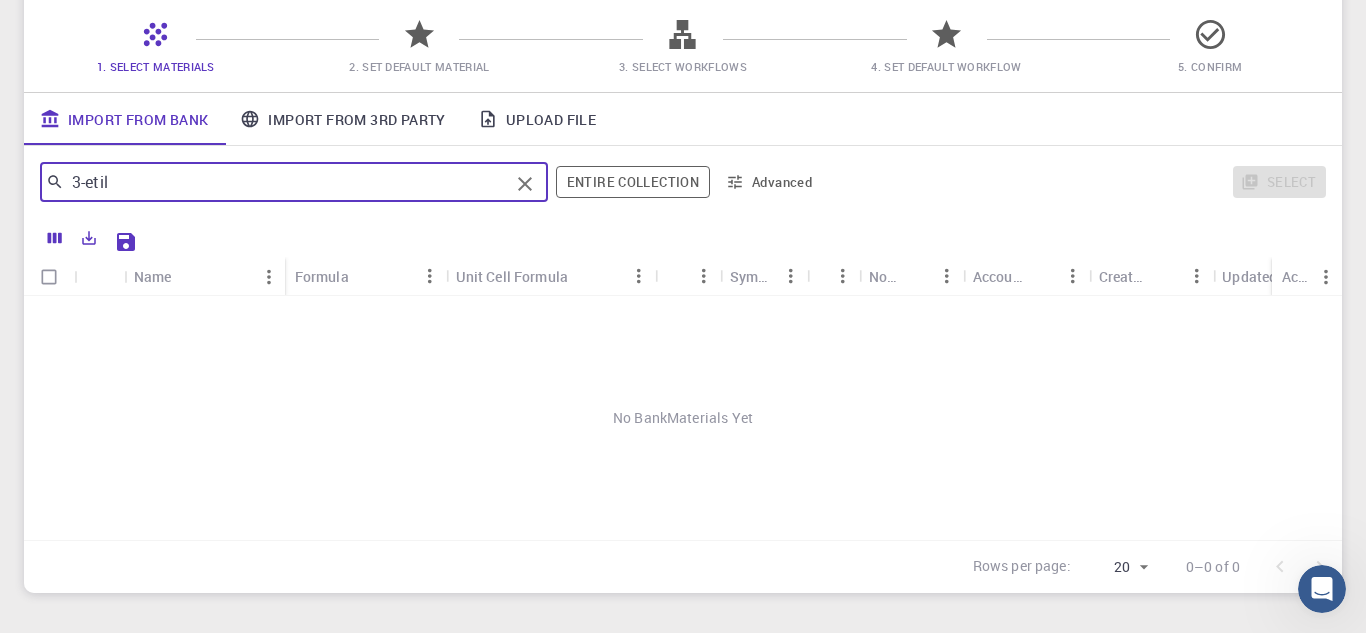 scroll, scrollTop: 0, scrollLeft: 0, axis: both 